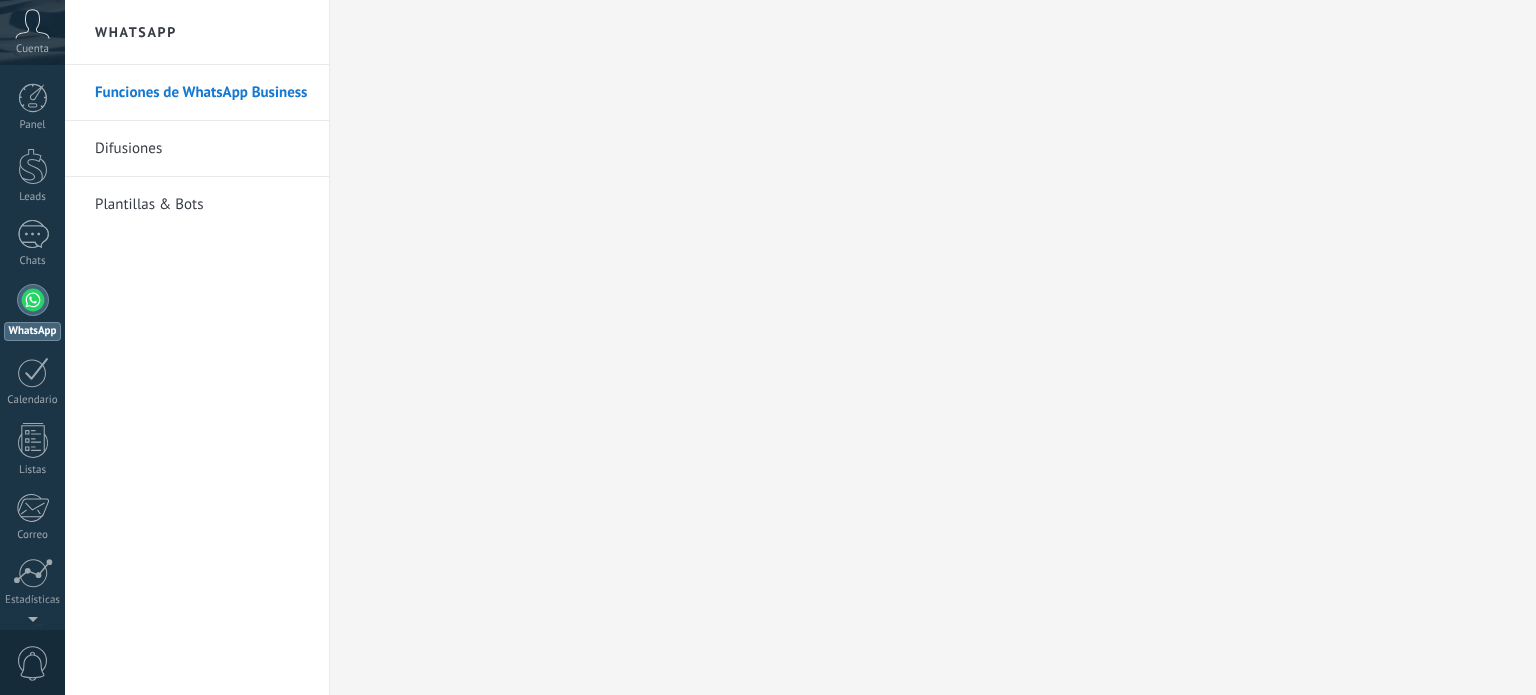 scroll, scrollTop: 0, scrollLeft: 0, axis: both 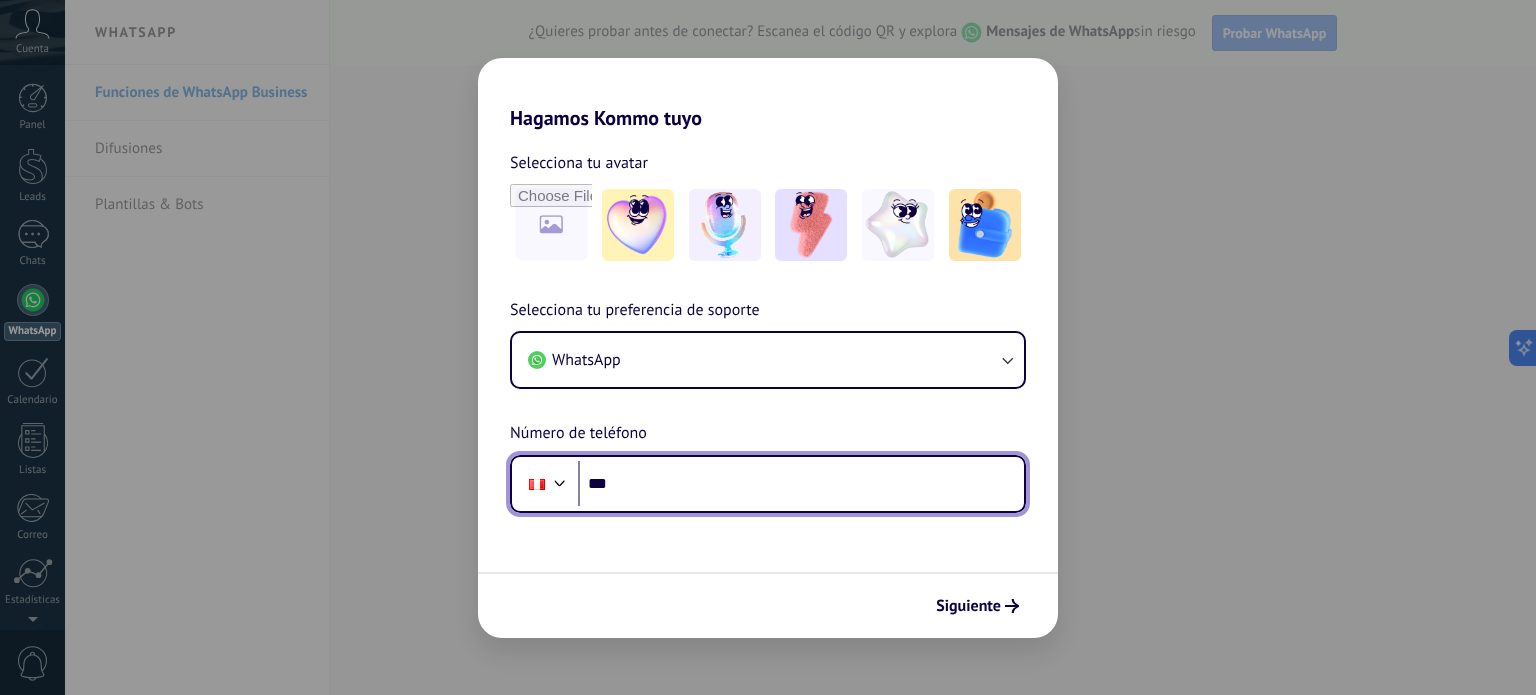 click on "***" at bounding box center (801, 484) 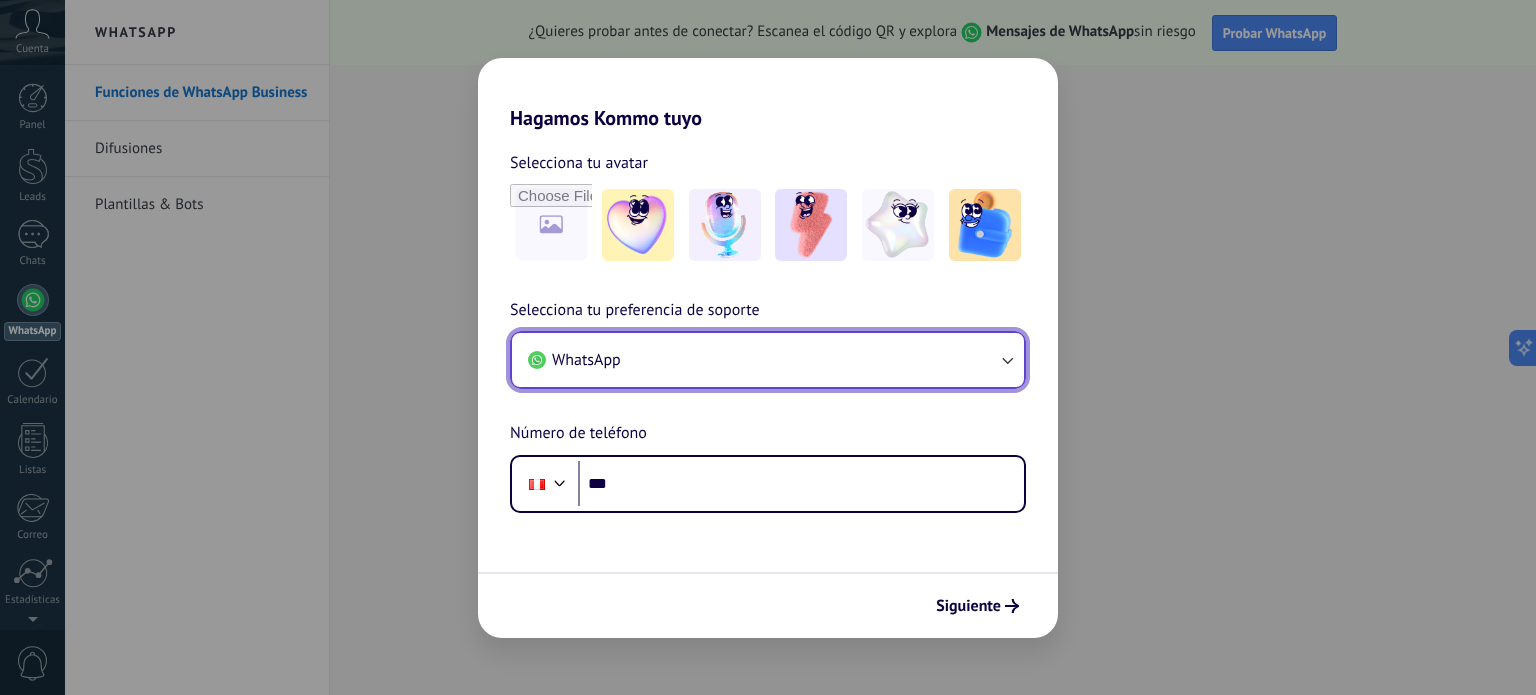 click on "WhatsApp" at bounding box center (768, 360) 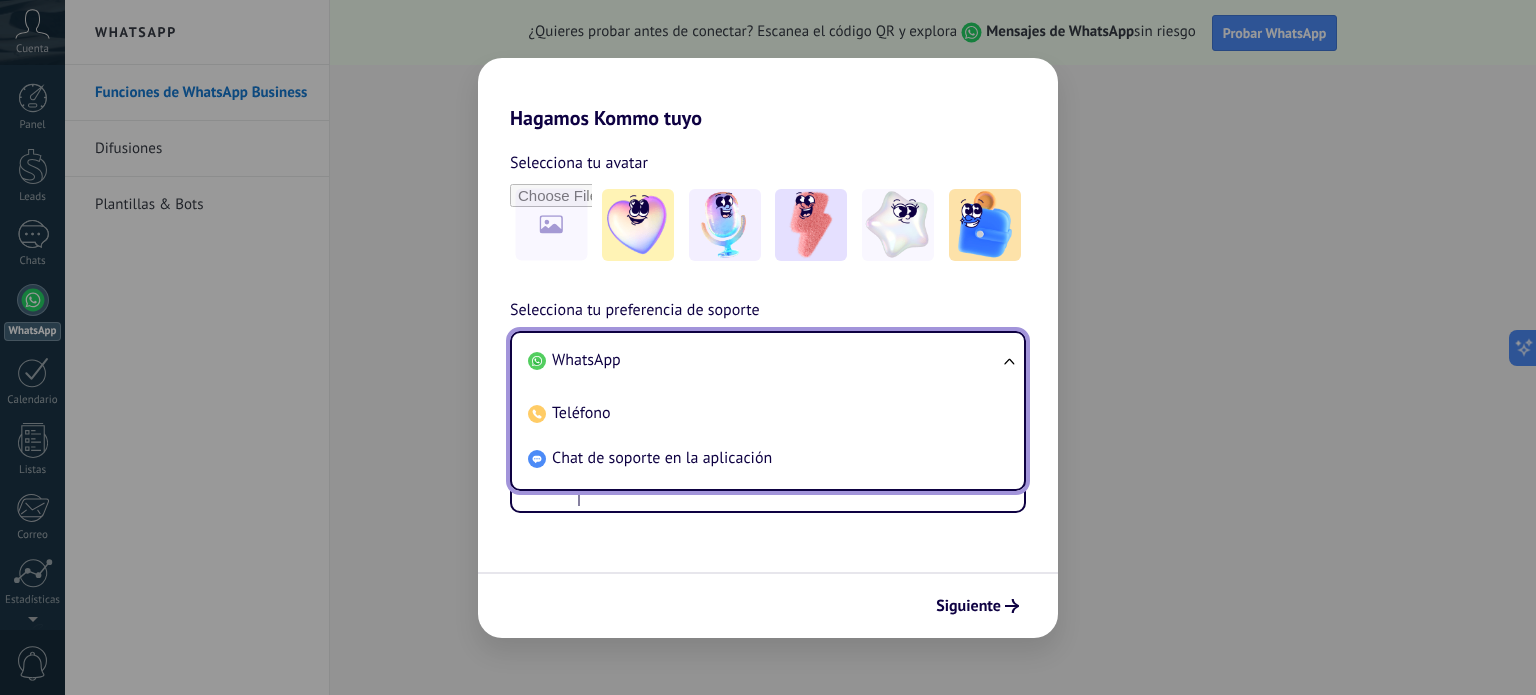 click on "WhatsApp" at bounding box center [764, 360] 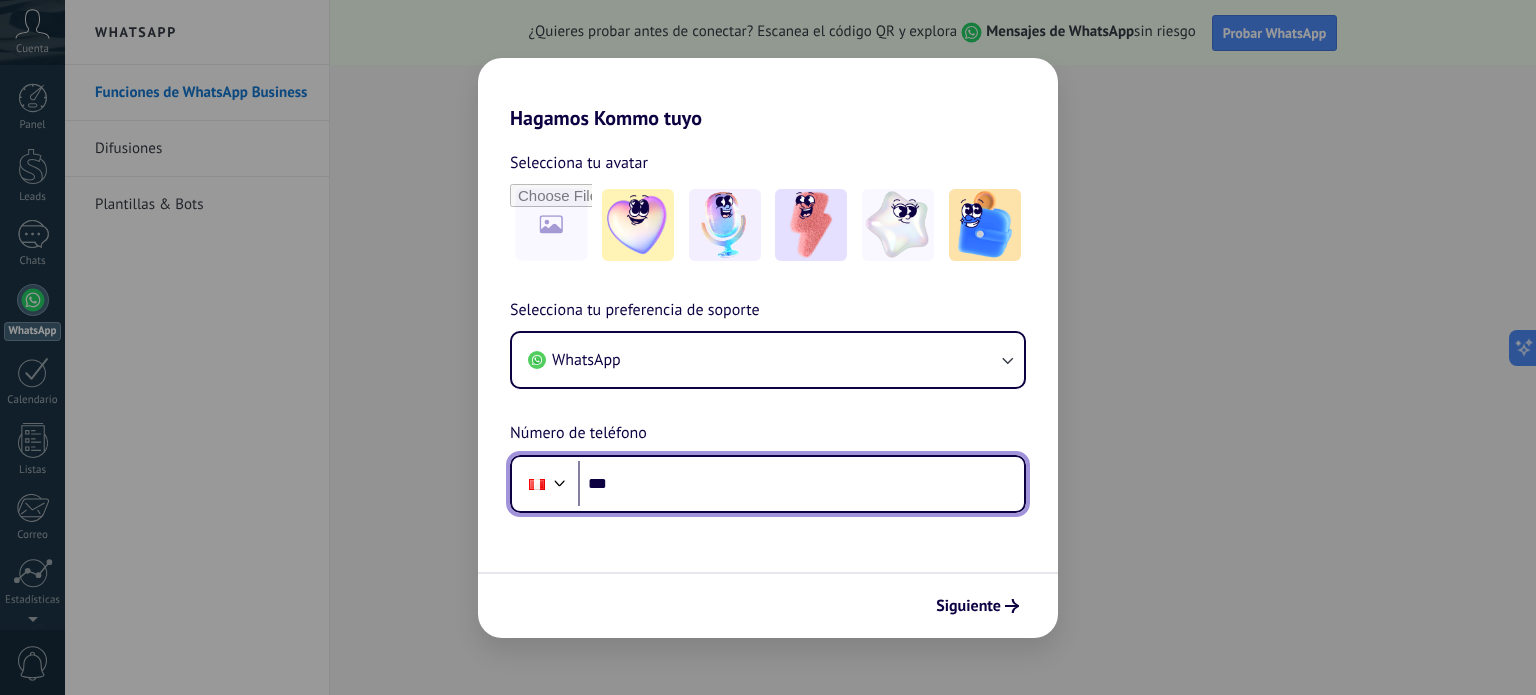 click on "***" at bounding box center (801, 484) 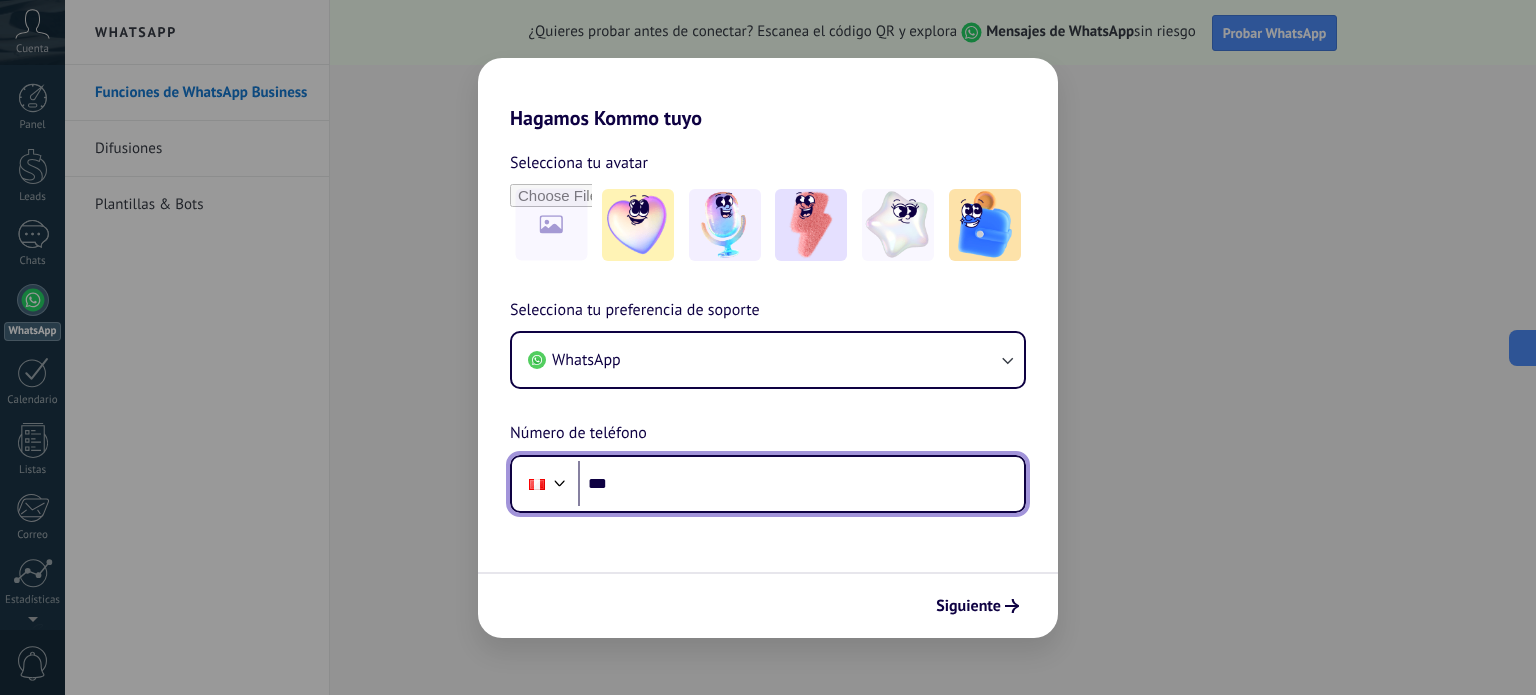 click on "***" at bounding box center [801, 484] 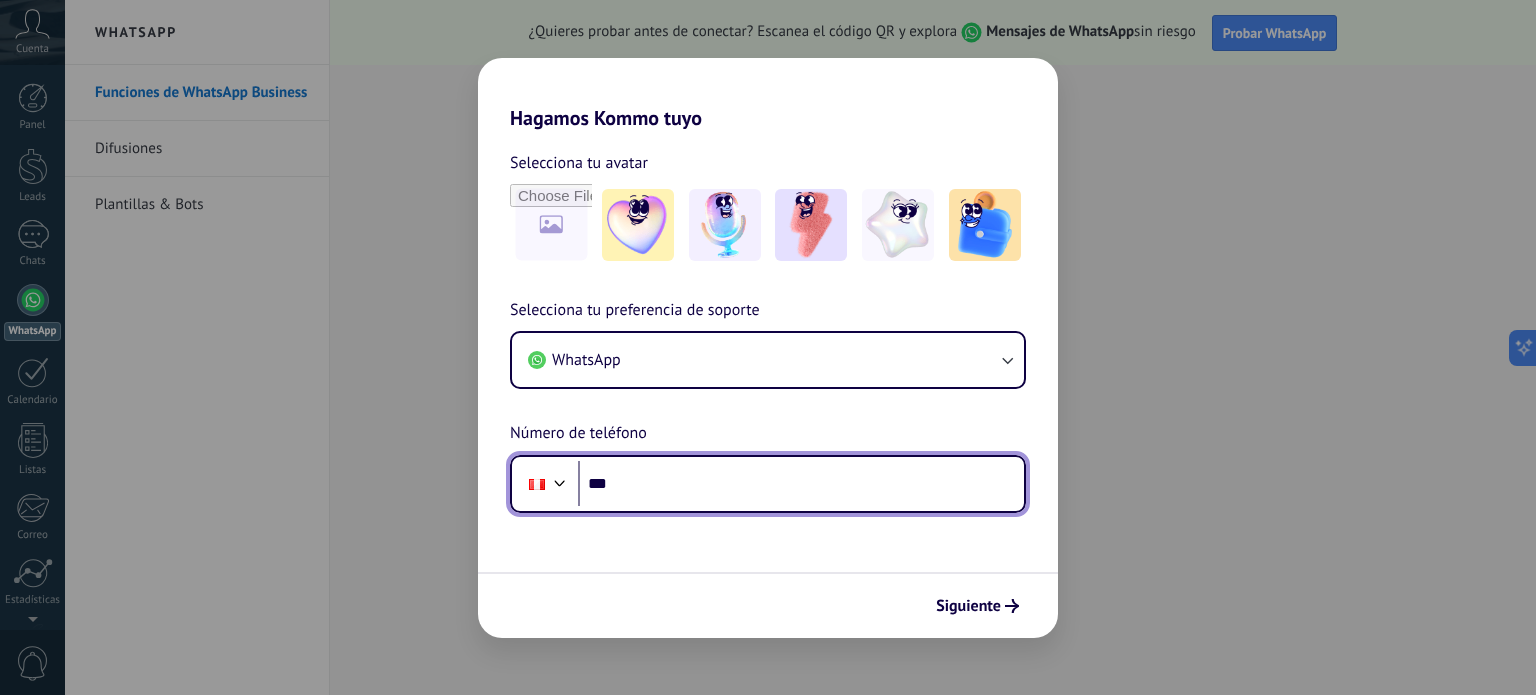 paste on "**********" 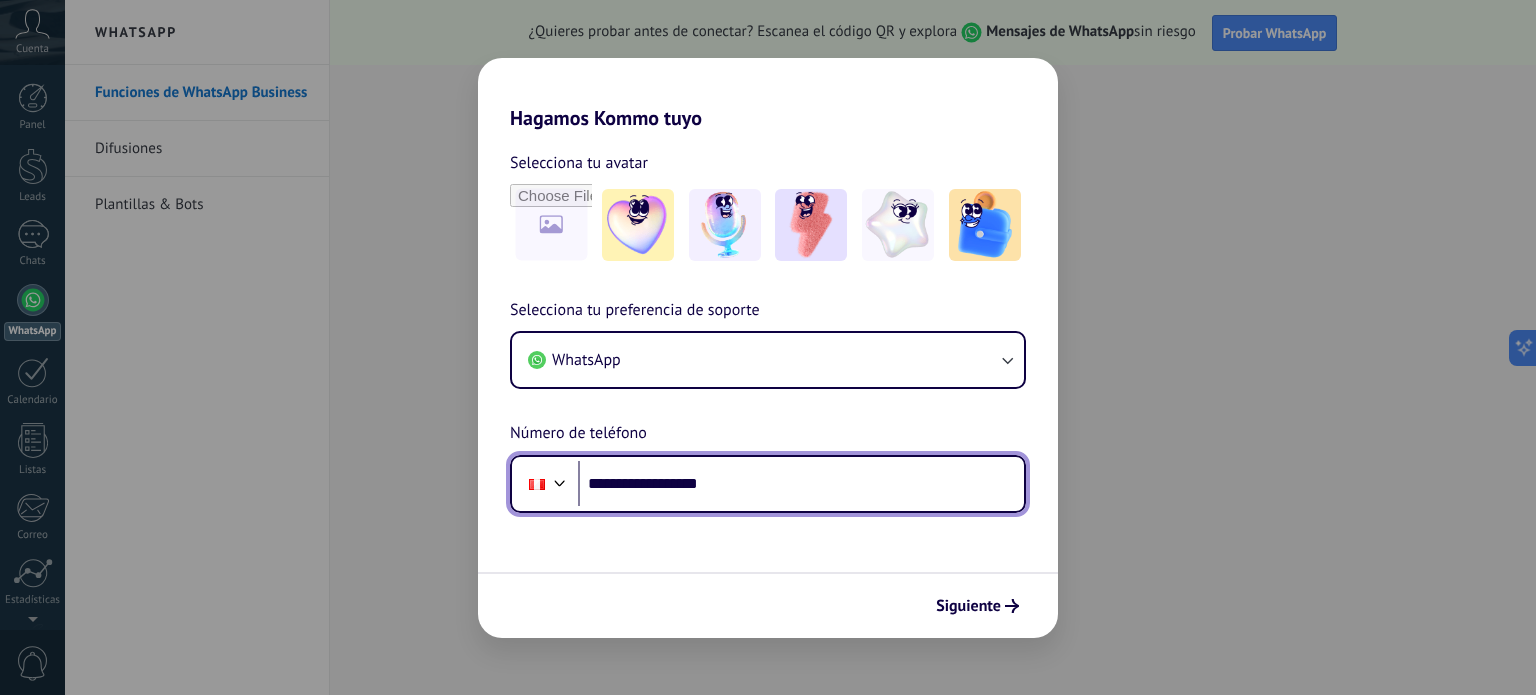 click on "**********" at bounding box center [801, 484] 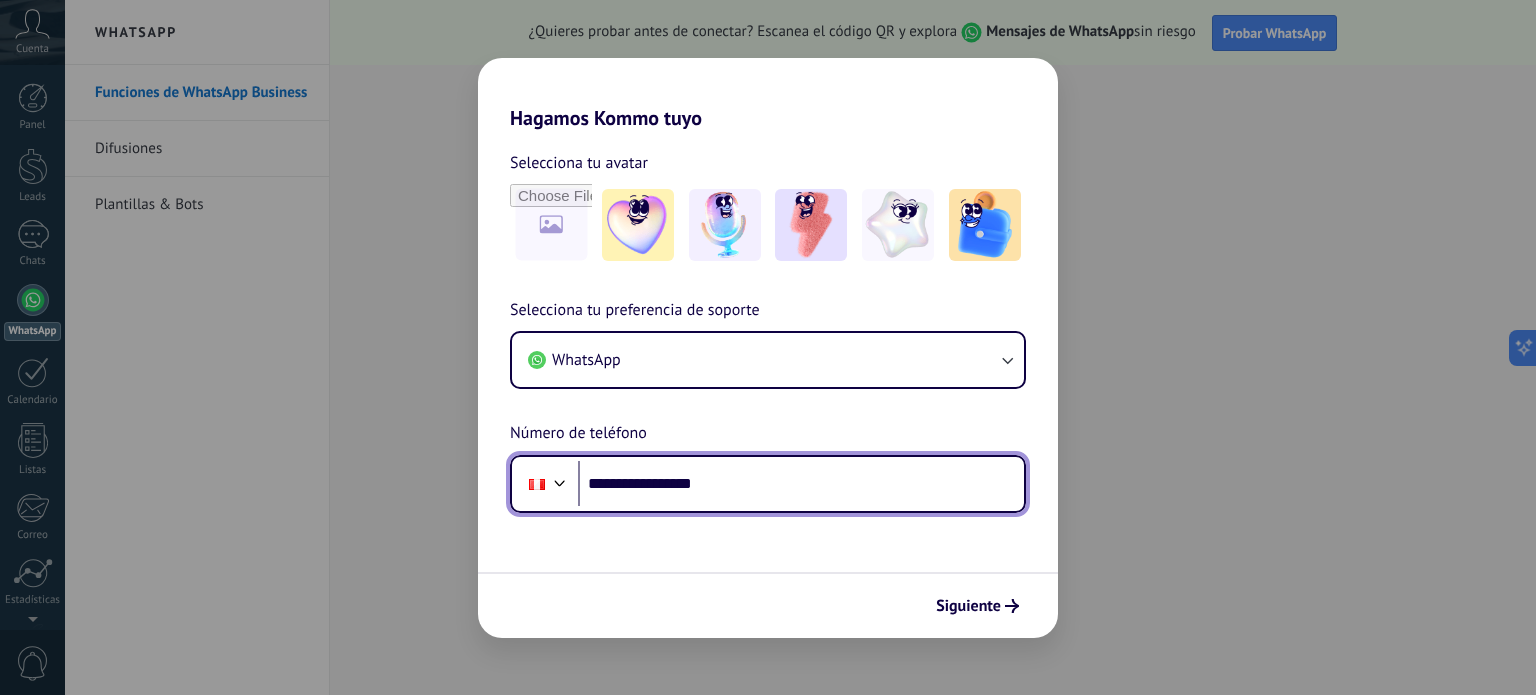 type on "**********" 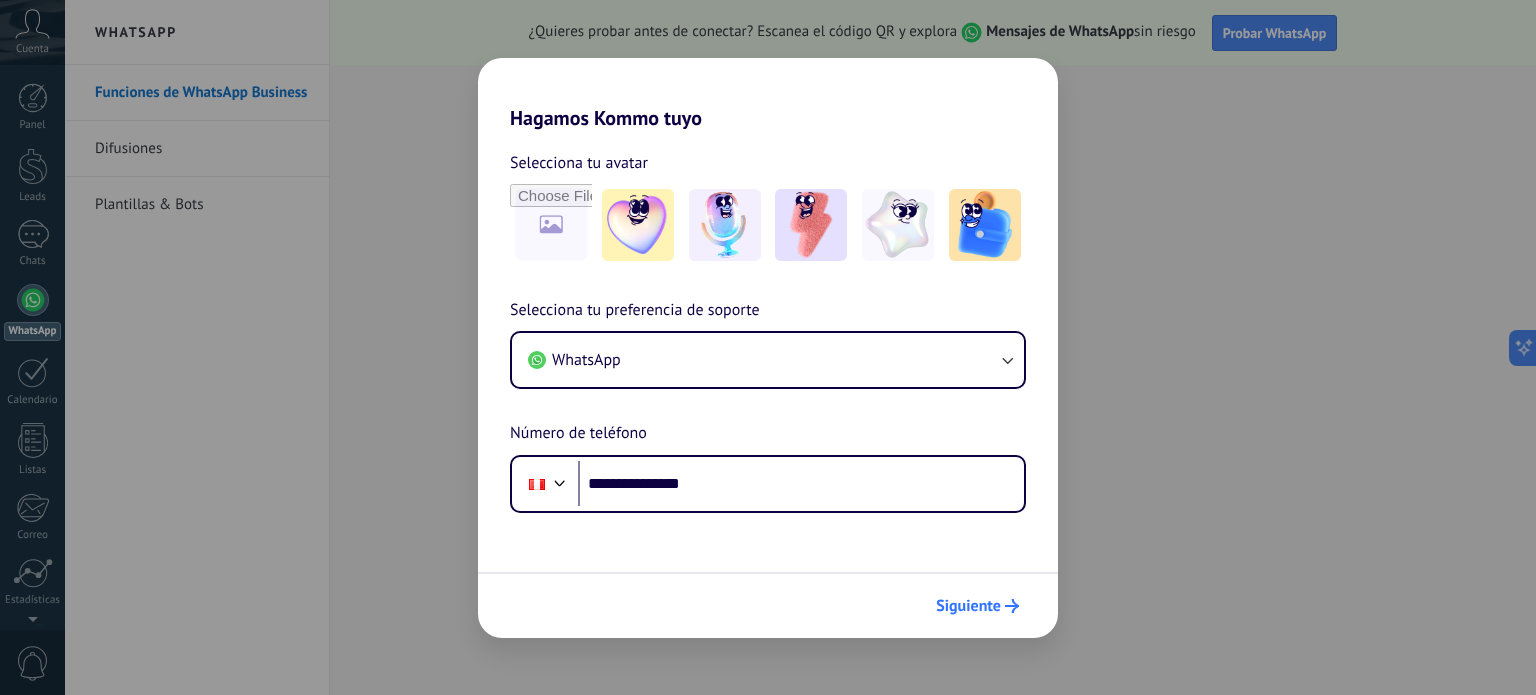 click on "Siguiente" at bounding box center (977, 606) 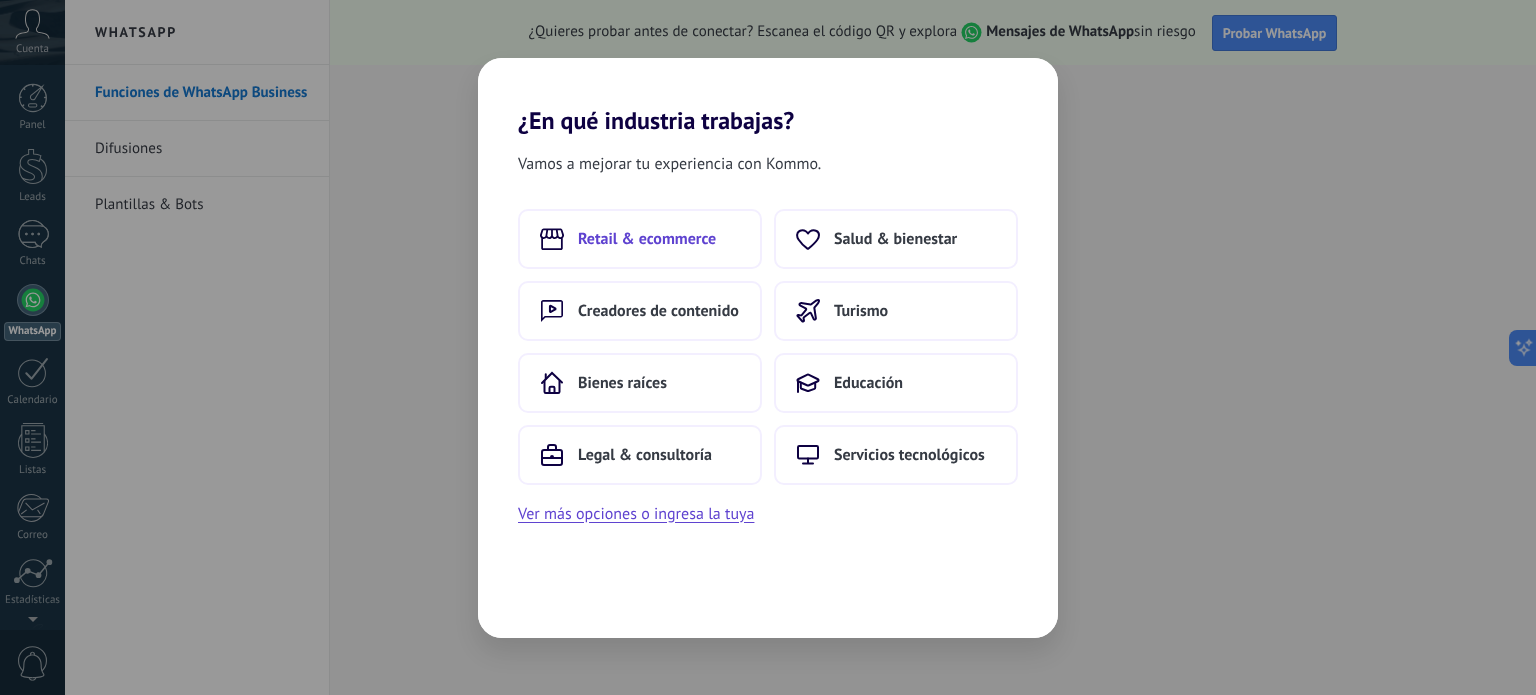 click on "Retail & ecommerce" at bounding box center (640, 239) 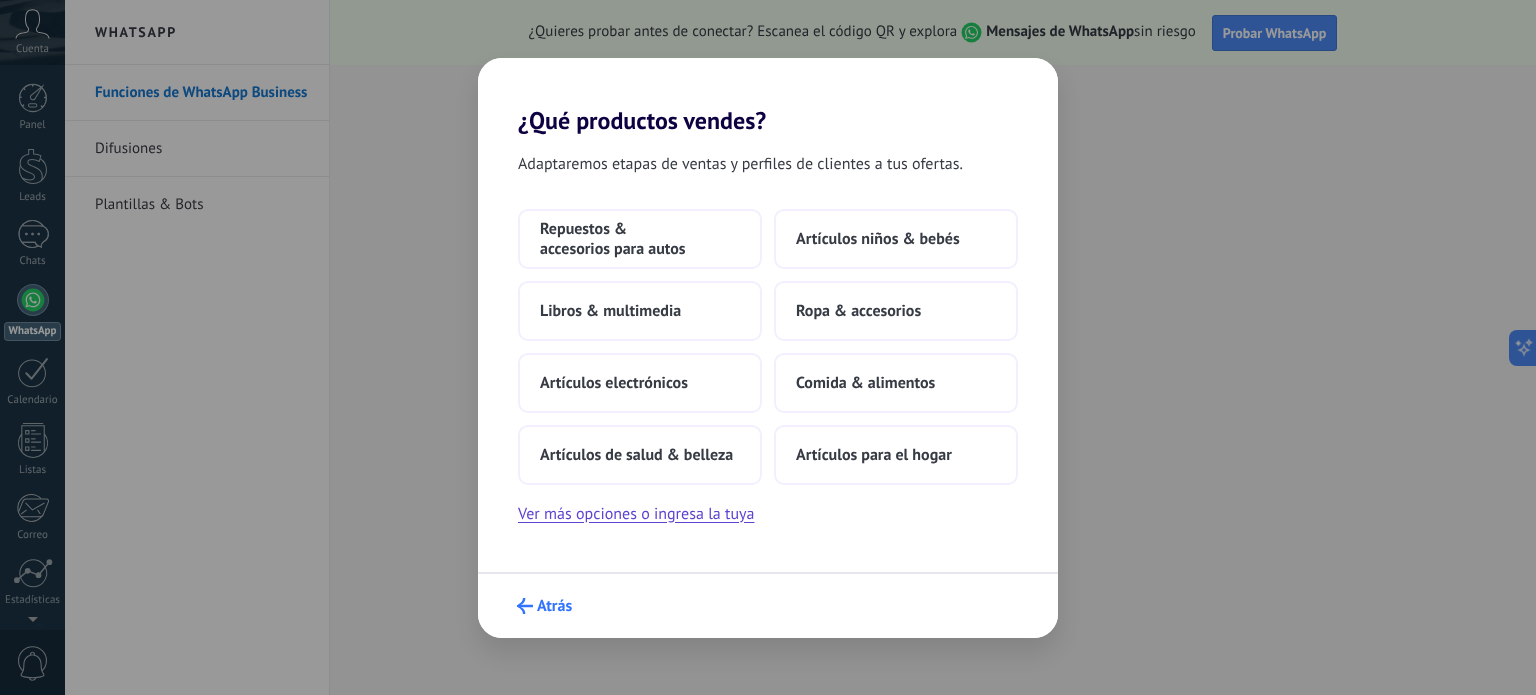 click on "Atrás" at bounding box center [554, 606] 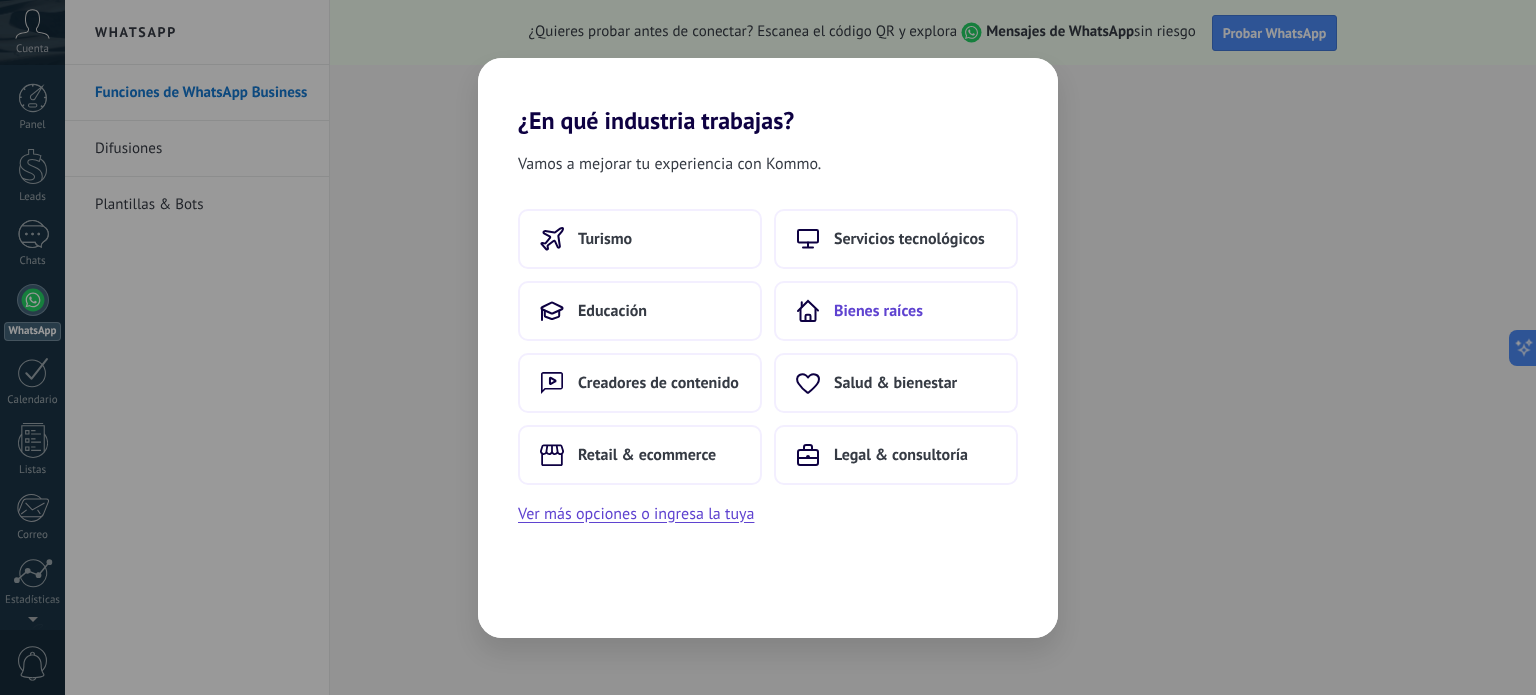 click on "Bienes raíces" at bounding box center (896, 311) 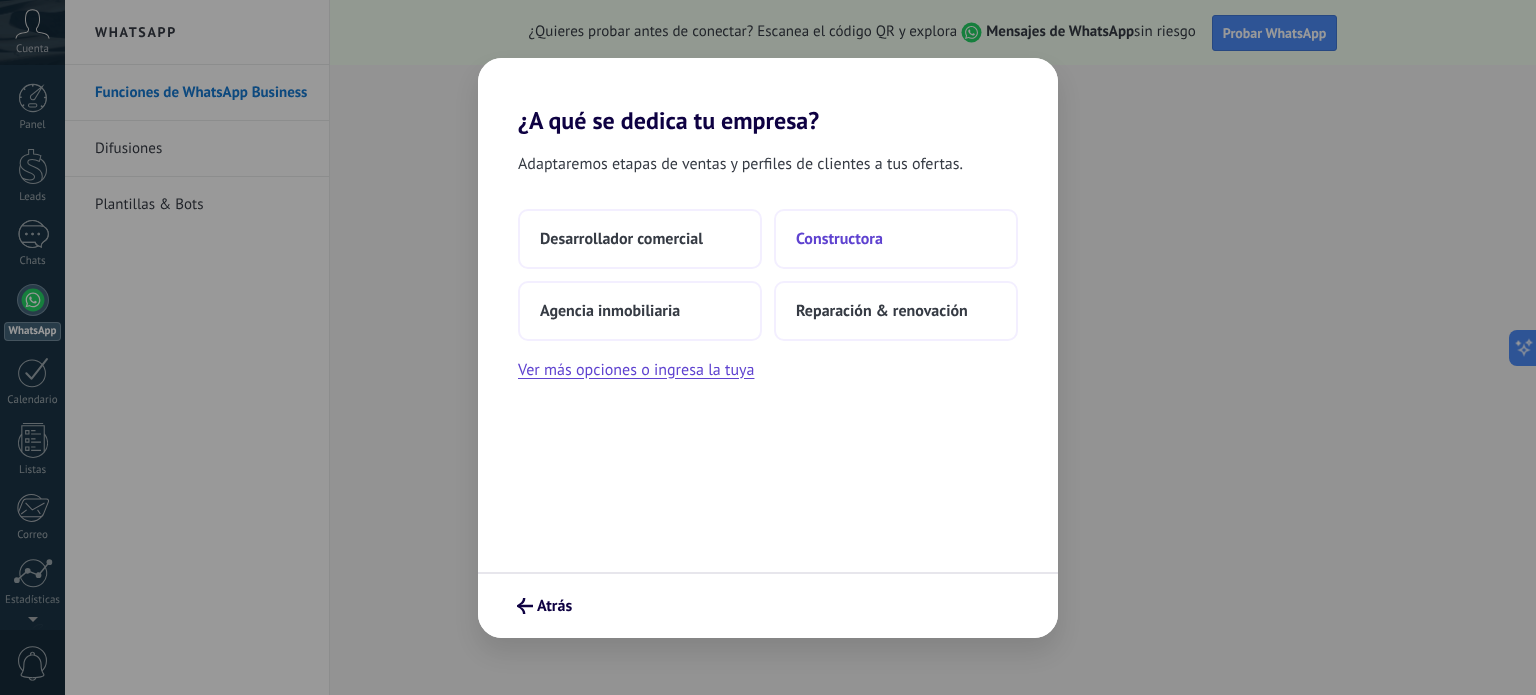 click on "Constructora" at bounding box center [839, 239] 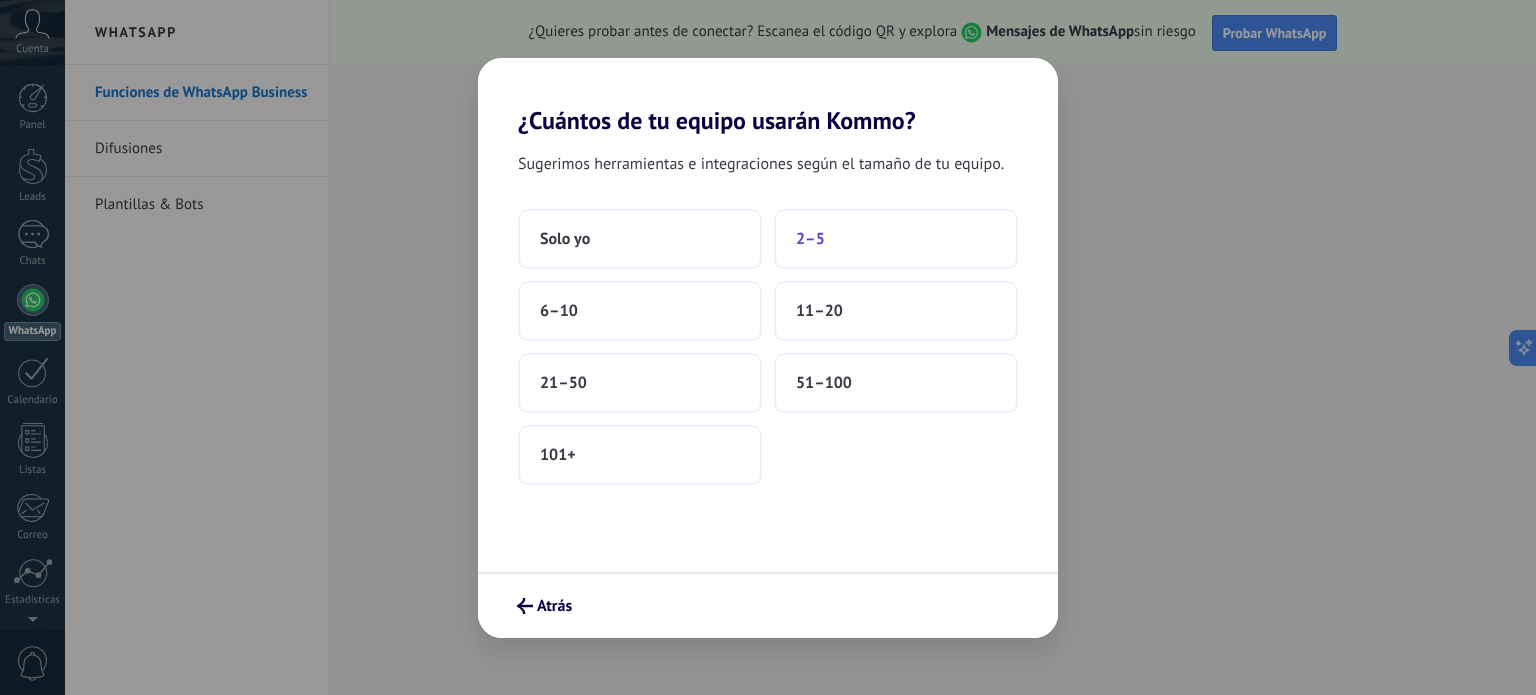 click on "2–5" at bounding box center (810, 239) 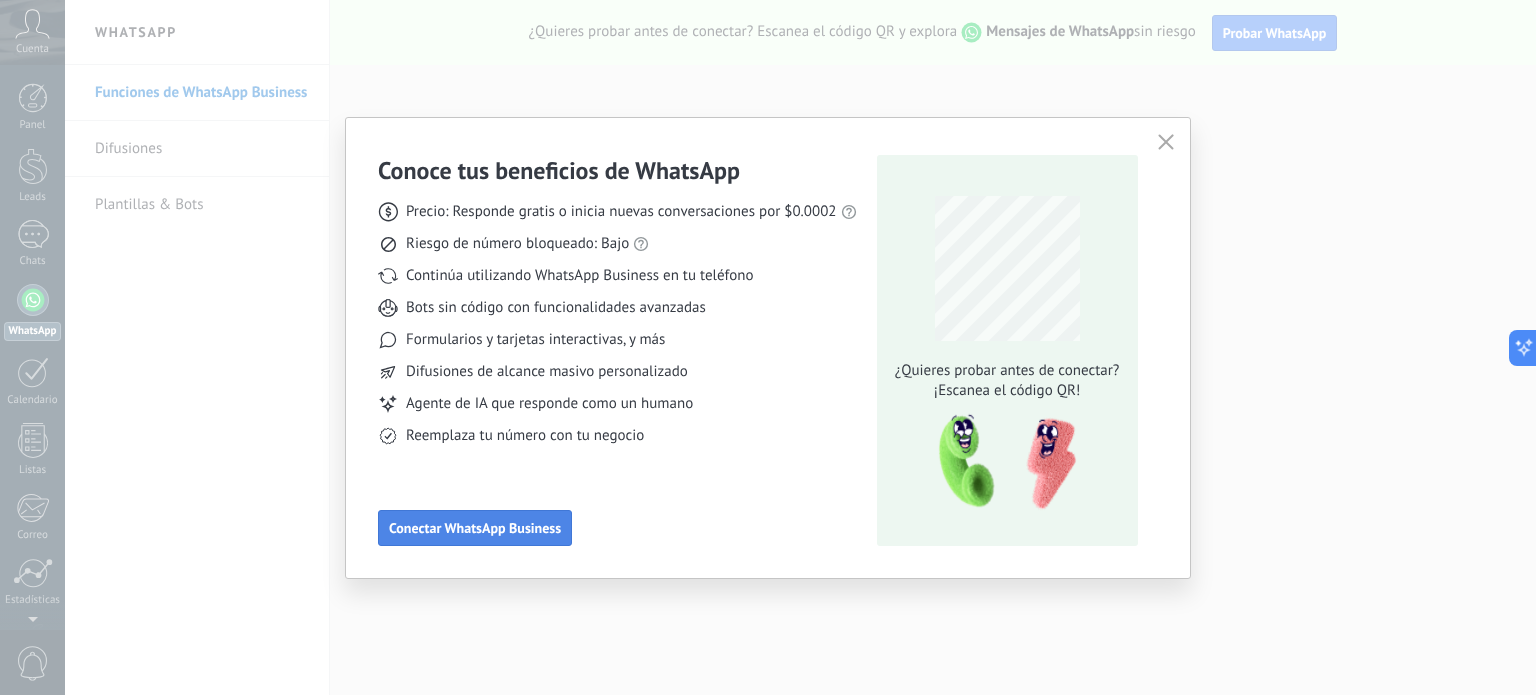 click on "Conectar WhatsApp Business" at bounding box center (475, 528) 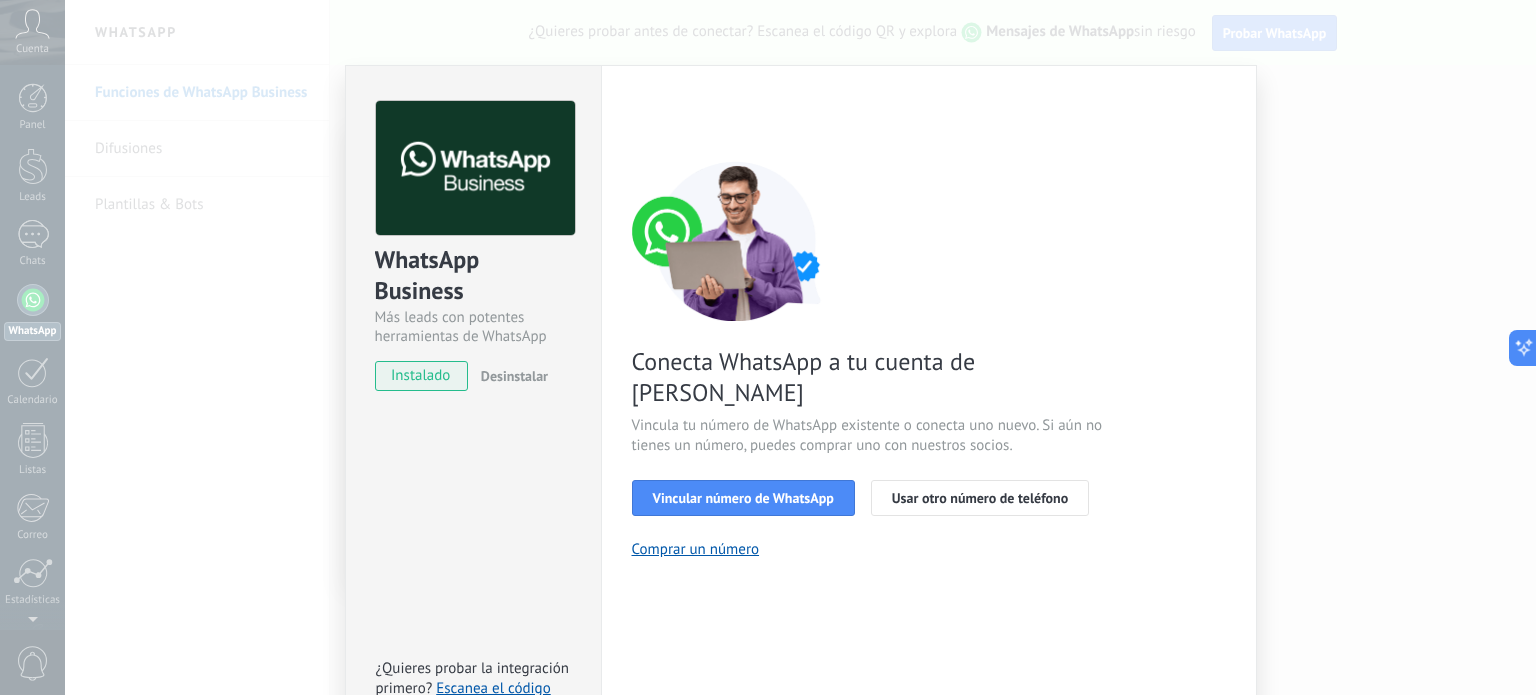 click on "instalado" at bounding box center (421, 376) 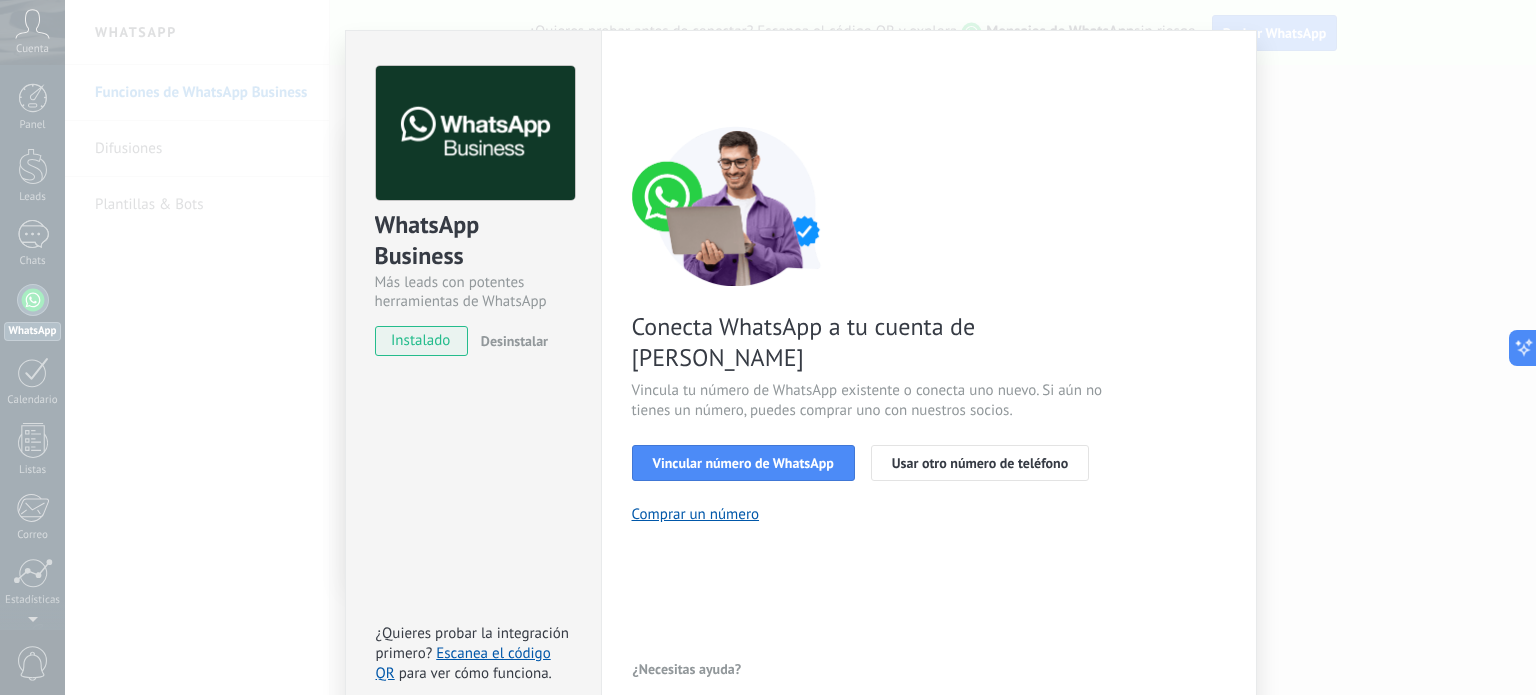 scroll, scrollTop: 0, scrollLeft: 0, axis: both 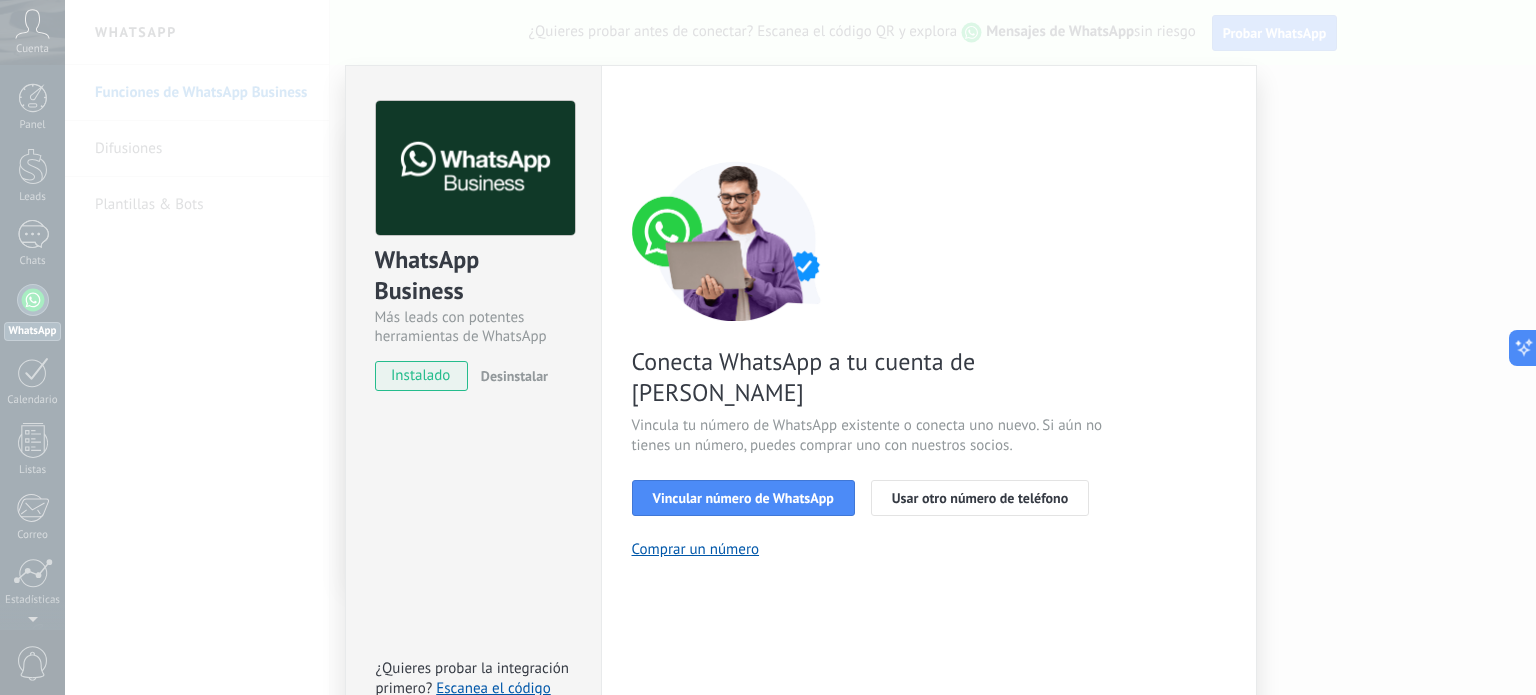 drag, startPoint x: 1048, startPoint y: 160, endPoint x: 1336, endPoint y: 160, distance: 288 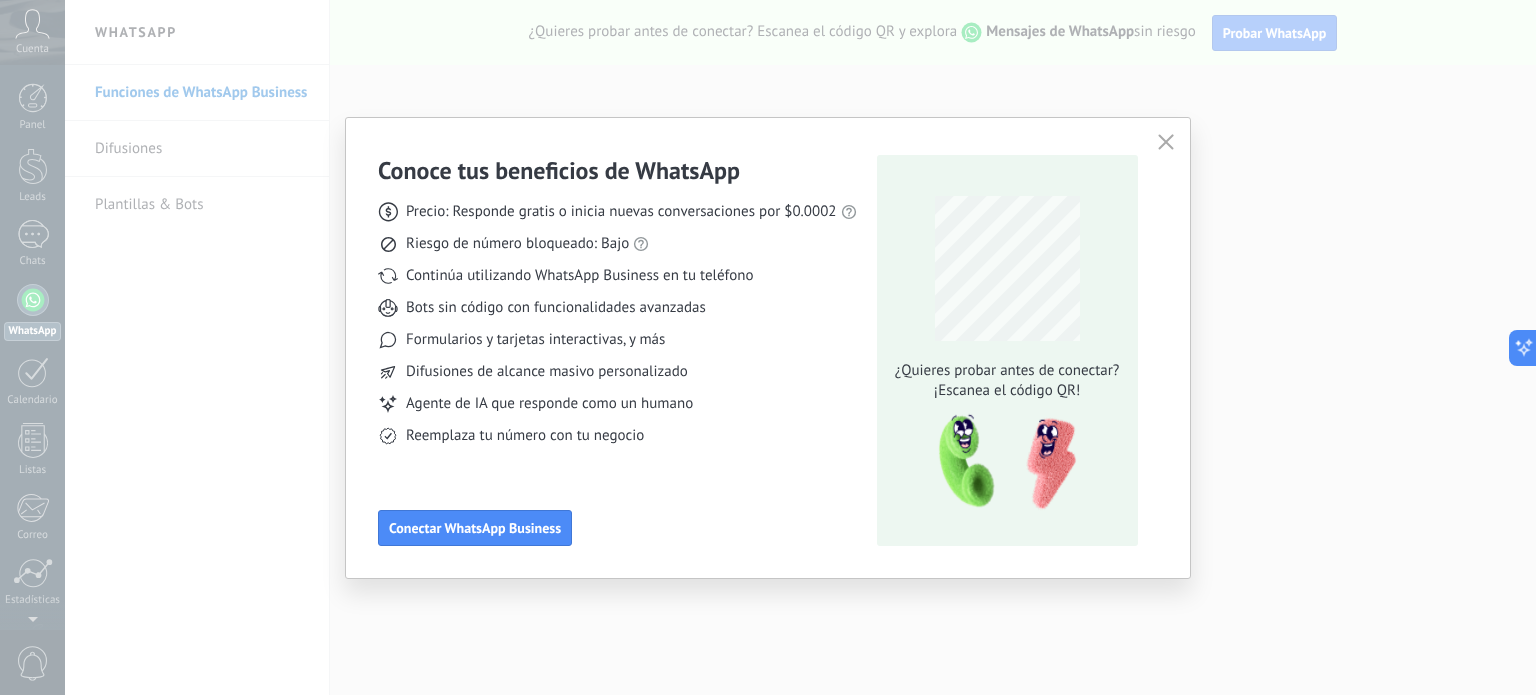 click at bounding box center (800, 347) 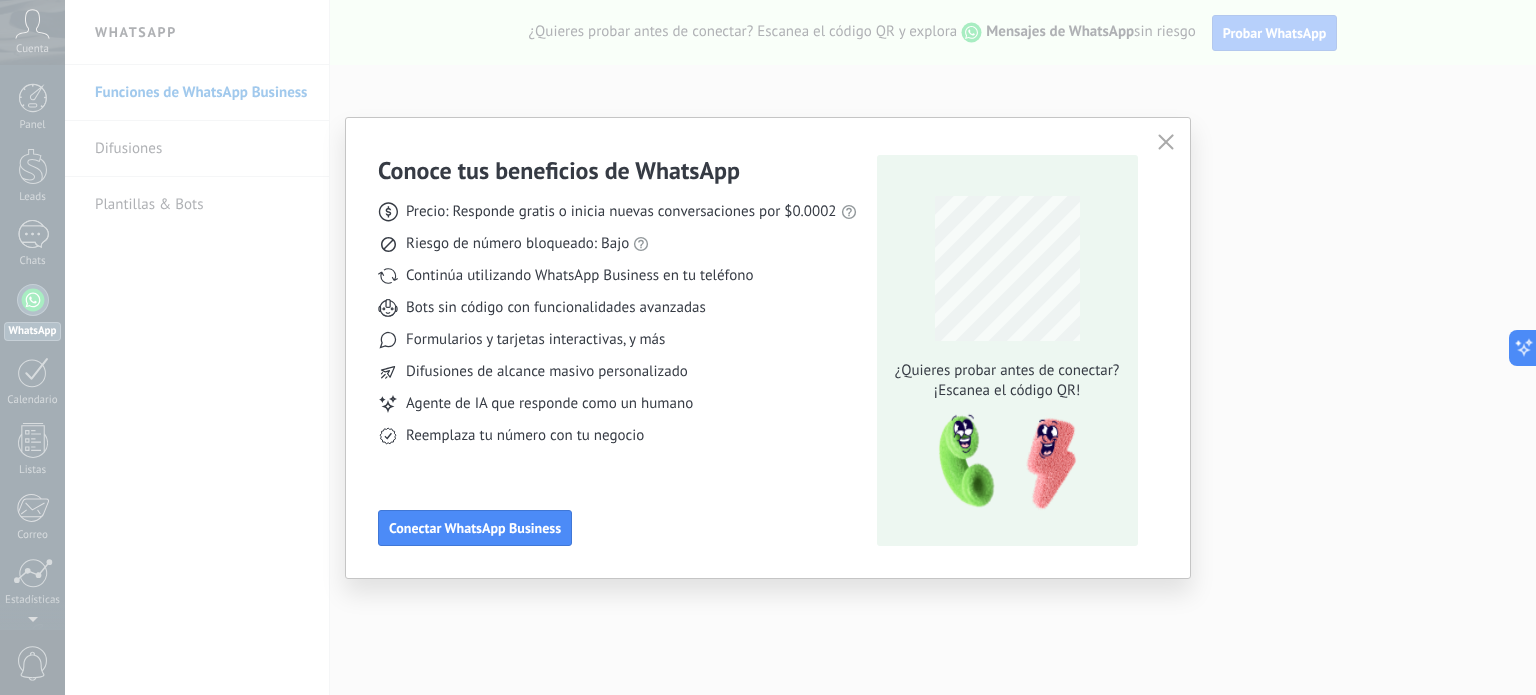 click at bounding box center (1166, 143) 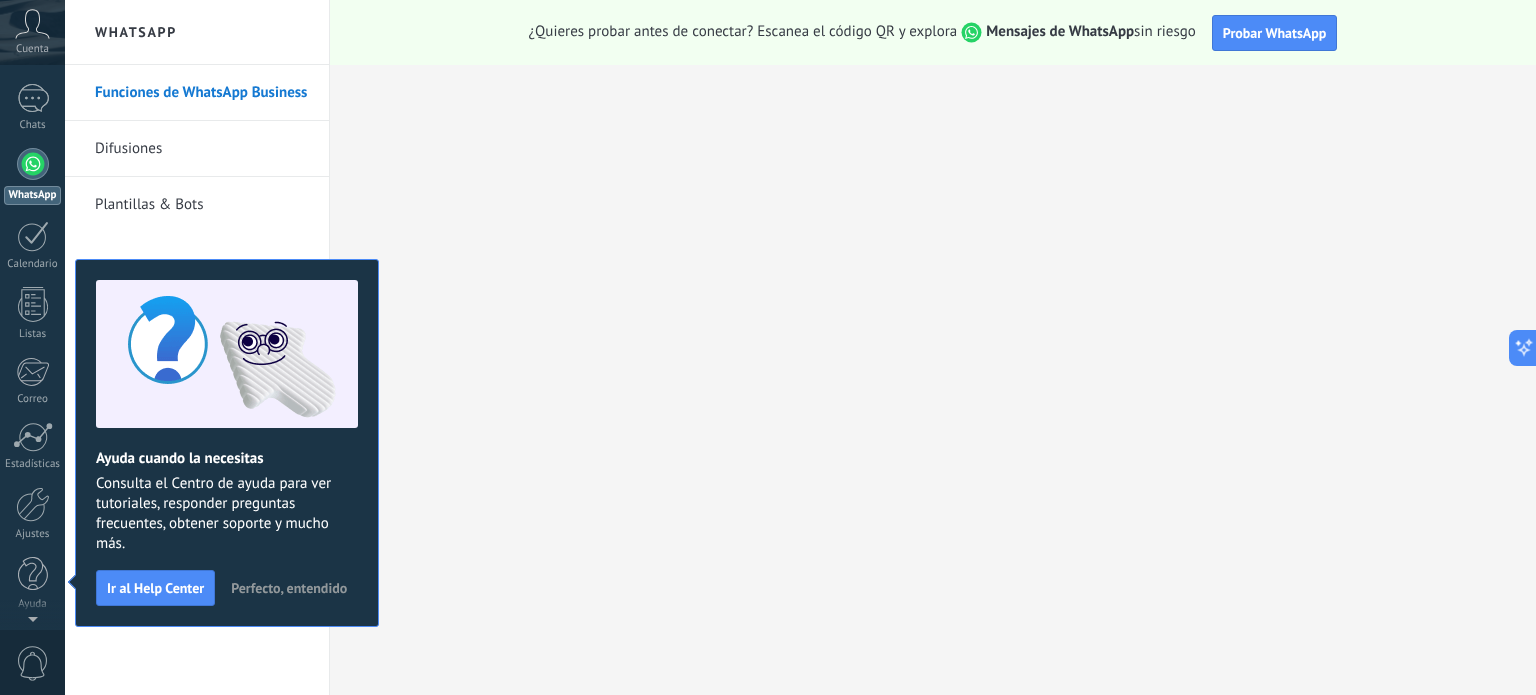 scroll, scrollTop: 0, scrollLeft: 0, axis: both 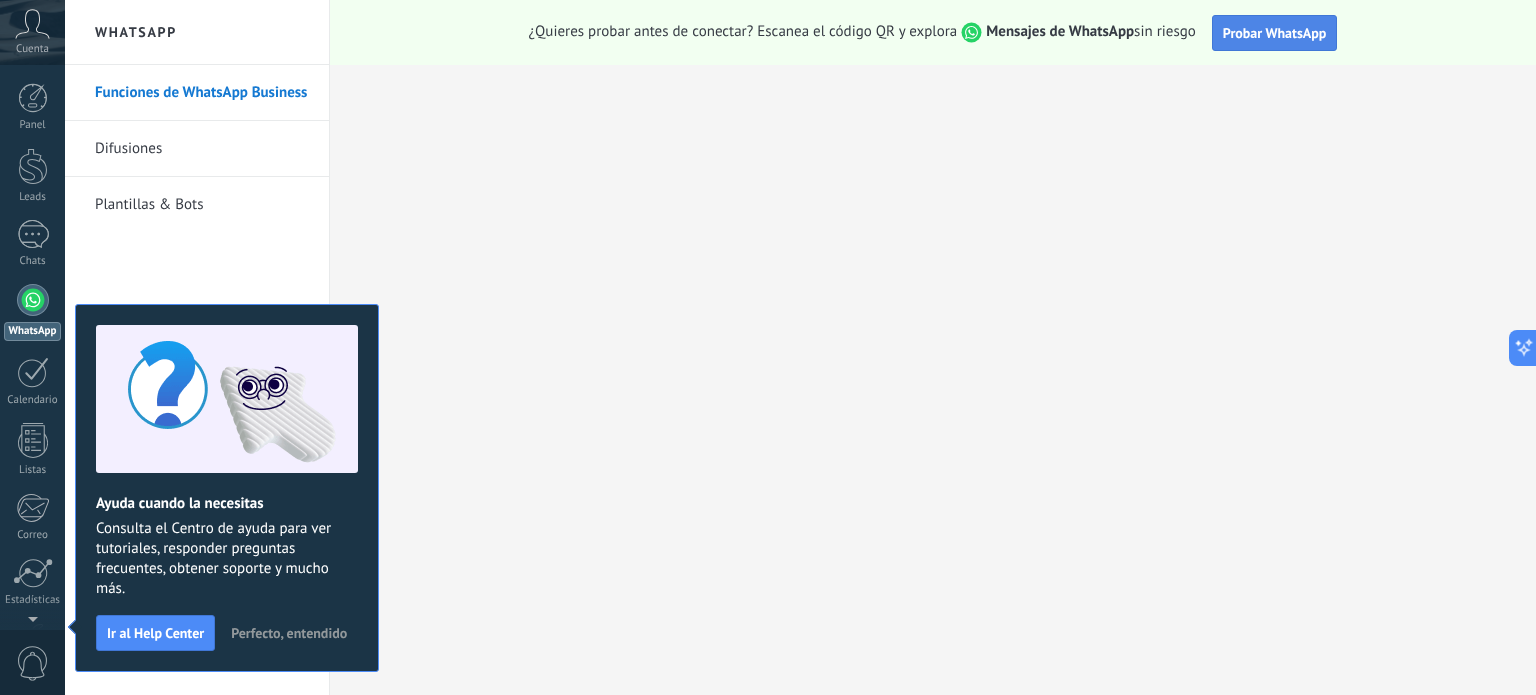 click on "Probar WhatsApp" at bounding box center (1275, 33) 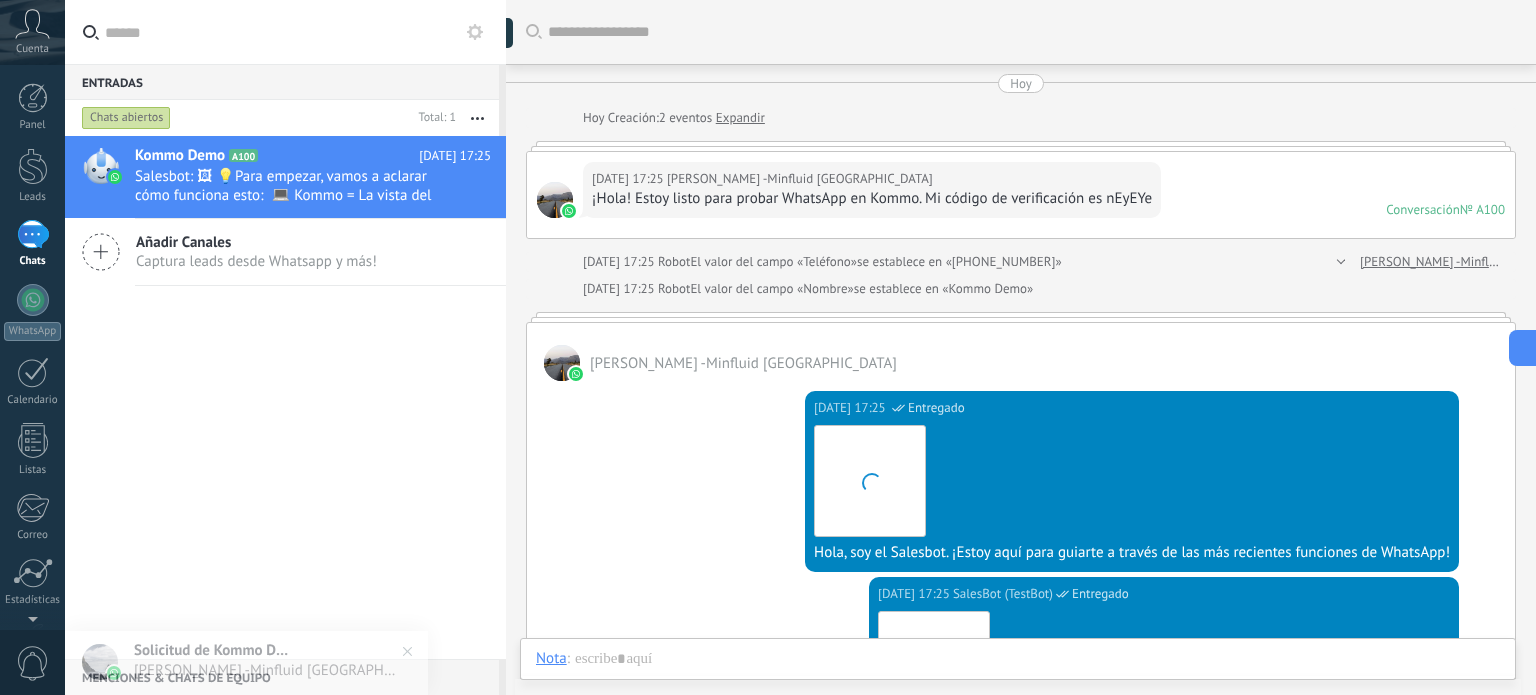 scroll, scrollTop: 627, scrollLeft: 0, axis: vertical 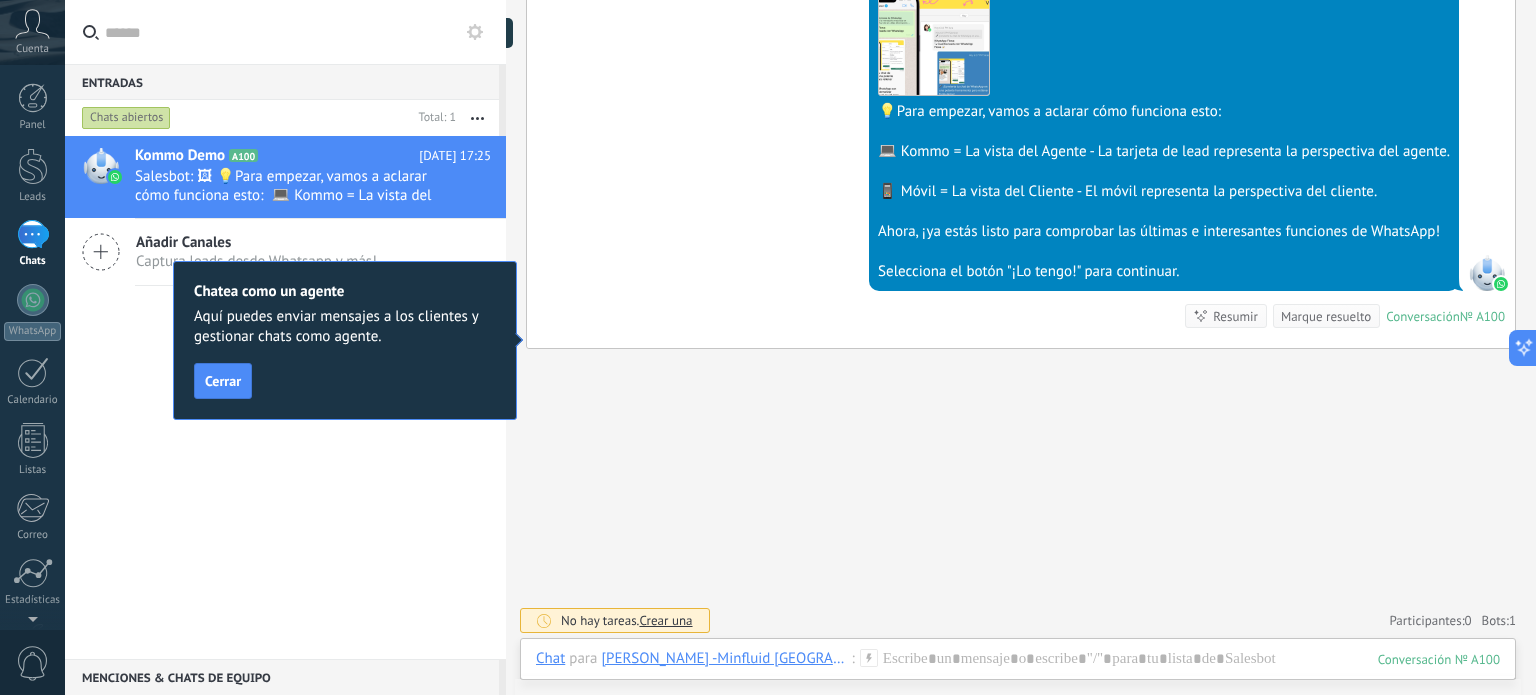 click on "Buscar Carga más [DATE] [DATE] Creación:  2  eventos   Expandir [DATE] 17:25 [PERSON_NAME] -Minfluid [GEOGRAPHIC_DATA]  ¡Hola! Estoy listo para probar WhatsApp en Kommo. Mi código de verificación es nEyEYe Conversación  № A100 Conversación № A100 [DATE] 17:25 Robot  El valor del campo «Teléfono»  se establece en «[PHONE_NUMBER]» [PERSON_NAME] -Minfluid [GEOGRAPHIC_DATA] [DATE] 17:25 Robot  El valor del campo «Nombre»  se establece en «Kommo Demo» [PERSON_NAME] -Minfluid [GEOGRAPHIC_DATA]  [DATE] 17:25 SalesBot (TestBot)  Entregado Descargar Hola, soy el Salesbot. ¡Estoy aquí para guiarte a través de las más recientes funciones de WhatsApp! [DATE] 17:25 SalesBot (TestBot)  Entregado Descargar 💡Para empezar, vamos a aclarar cómo funciona esto:    💻 Kommo = La vista del Agente - La tarjeta de lead representa la perspectiva del agente.   📱 Móvil = La vista del Cliente - El móvil representa la perspectiva del cliente.   Ahora, ¡ya estás listo para comprobar las últimas e interesantes funciones de WhatsApp!    0" at bounding box center [1021, 35] 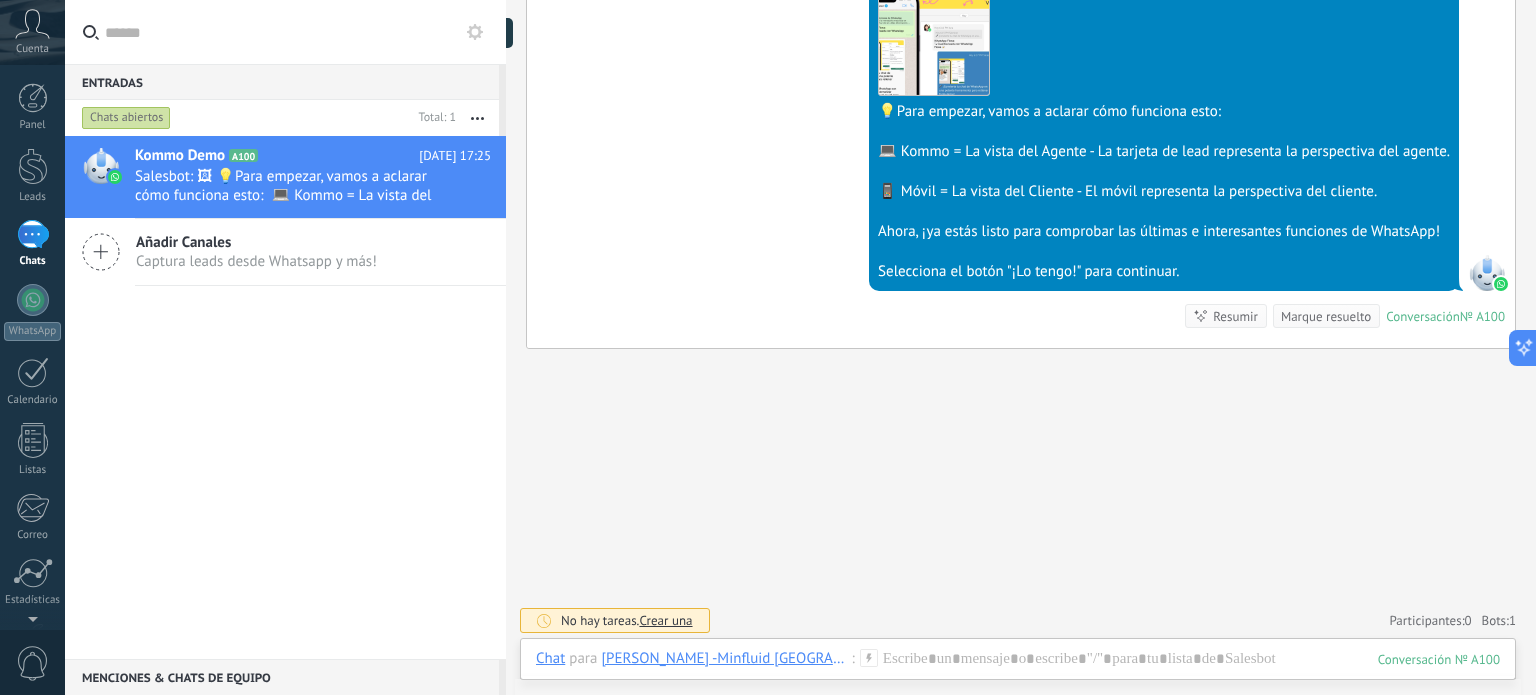 click on "Buscar Carga más [DATE] [DATE] Creación:  2  eventos   Expandir [DATE] 17:25 [PERSON_NAME] -Minfluid [GEOGRAPHIC_DATA]  ¡Hola! Estoy listo para probar WhatsApp en Kommo. Mi código de verificación es nEyEYe Conversación  № A100 Conversación № A100 [DATE] 17:25 Robot  El valor del campo «Teléfono»  se establece en «[PHONE_NUMBER]» [PERSON_NAME] -Minfluid [GEOGRAPHIC_DATA] [DATE] 17:25 Robot  El valor del campo «Nombre»  se establece en «Kommo Demo» [PERSON_NAME] -Minfluid [GEOGRAPHIC_DATA]  [DATE] 17:25 SalesBot (TestBot)  Entregado Descargar Hola, soy el Salesbot. ¡Estoy aquí para guiarte a través de las más recientes funciones de WhatsApp! [DATE] 17:25 SalesBot (TestBot)  Entregado Descargar 💡Para empezar, vamos a aclarar cómo funciona esto:    💻 Kommo = La vista del Agente - La tarjeta de lead representa la perspectiva del agente.   📱 Móvil = La vista del Cliente - El móvil representa la perspectiva del cliente.   Ahora, ¡ya estás listo para comprobar las últimas e interesantes funciones de WhatsApp!    0" at bounding box center (1021, 35) 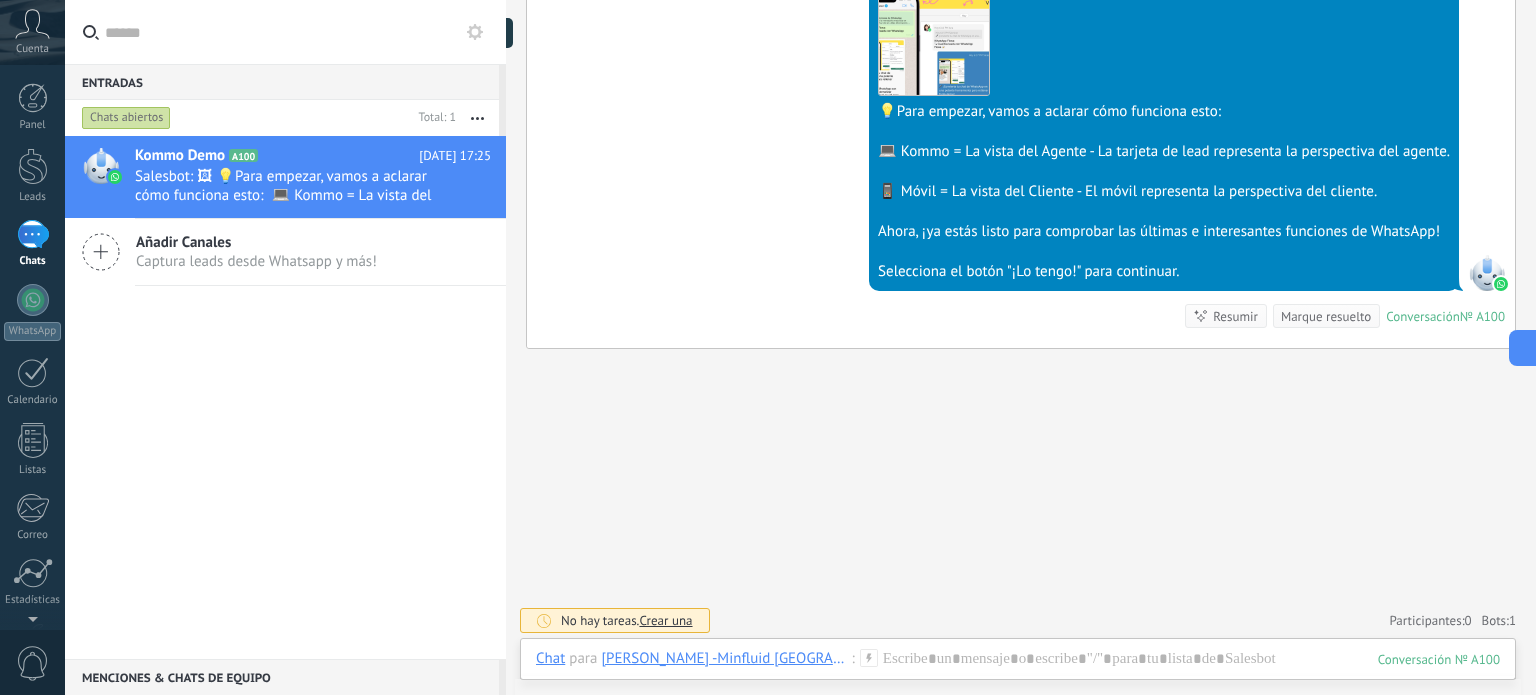 click on "Buscar Carga más [DATE] [DATE] Creación:  2  eventos   Expandir [DATE] 17:25 [PERSON_NAME] -Minfluid [GEOGRAPHIC_DATA]  ¡Hola! Estoy listo para probar WhatsApp en Kommo. Mi código de verificación es nEyEYe Conversación  № A100 Conversación № A100 [DATE] 17:25 Robot  El valor del campo «Teléfono»  se establece en «[PHONE_NUMBER]» [PERSON_NAME] -Minfluid [GEOGRAPHIC_DATA] [DATE] 17:25 Robot  El valor del campo «Nombre»  se establece en «Kommo Demo» [PERSON_NAME] -Minfluid [GEOGRAPHIC_DATA]  [DATE] 17:25 SalesBot (TestBot)  Entregado Descargar Hola, soy el Salesbot. ¡Estoy aquí para guiarte a través de las más recientes funciones de WhatsApp! [DATE] 17:25 SalesBot (TestBot)  Entregado Descargar 💡Para empezar, vamos a aclarar cómo funciona esto:    💻 Kommo = La vista del Agente - La tarjeta de lead representa la perspectiva del agente.   📱 Móvil = La vista del Cliente - El móvil representa la perspectiva del cliente.   Ahora, ¡ya estás listo para comprobar las últimas e interesantes funciones de WhatsApp!    0" at bounding box center (1021, 35) 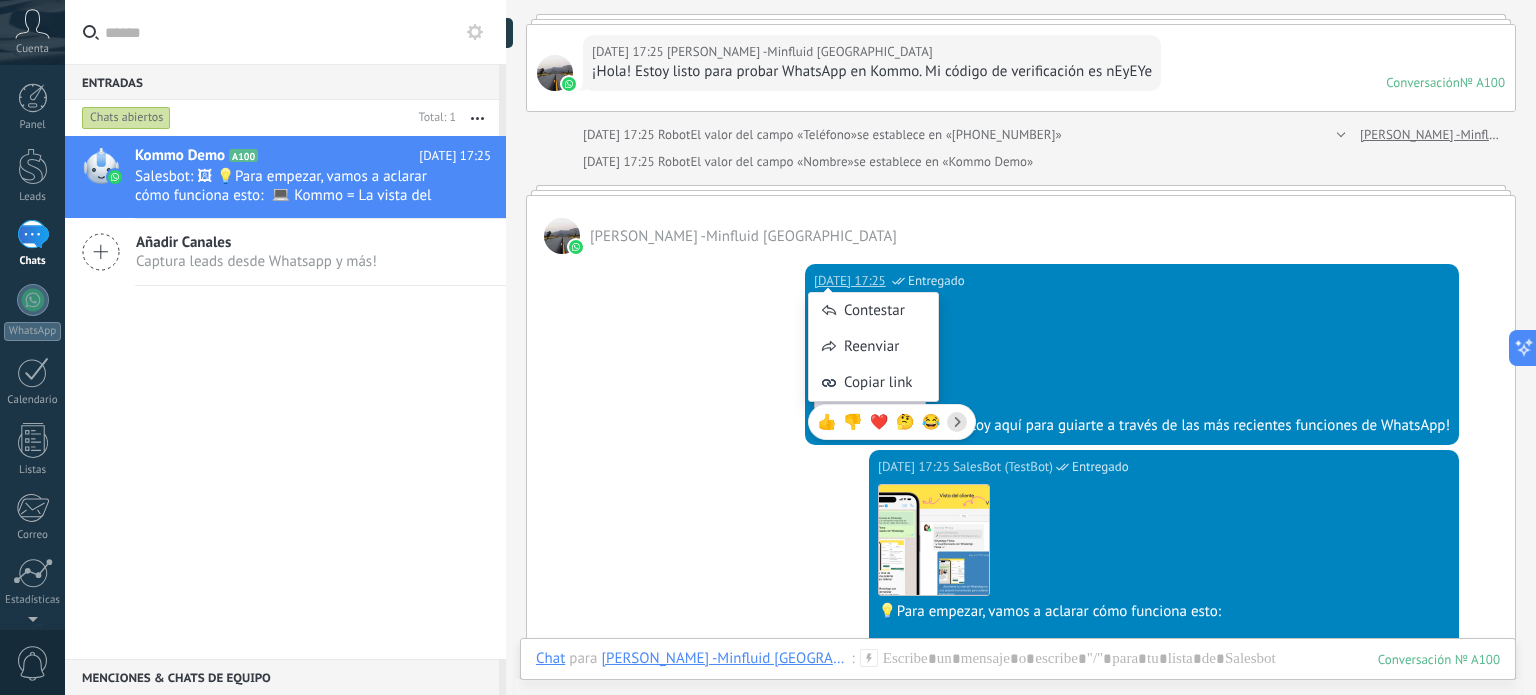 scroll, scrollTop: 327, scrollLeft: 0, axis: vertical 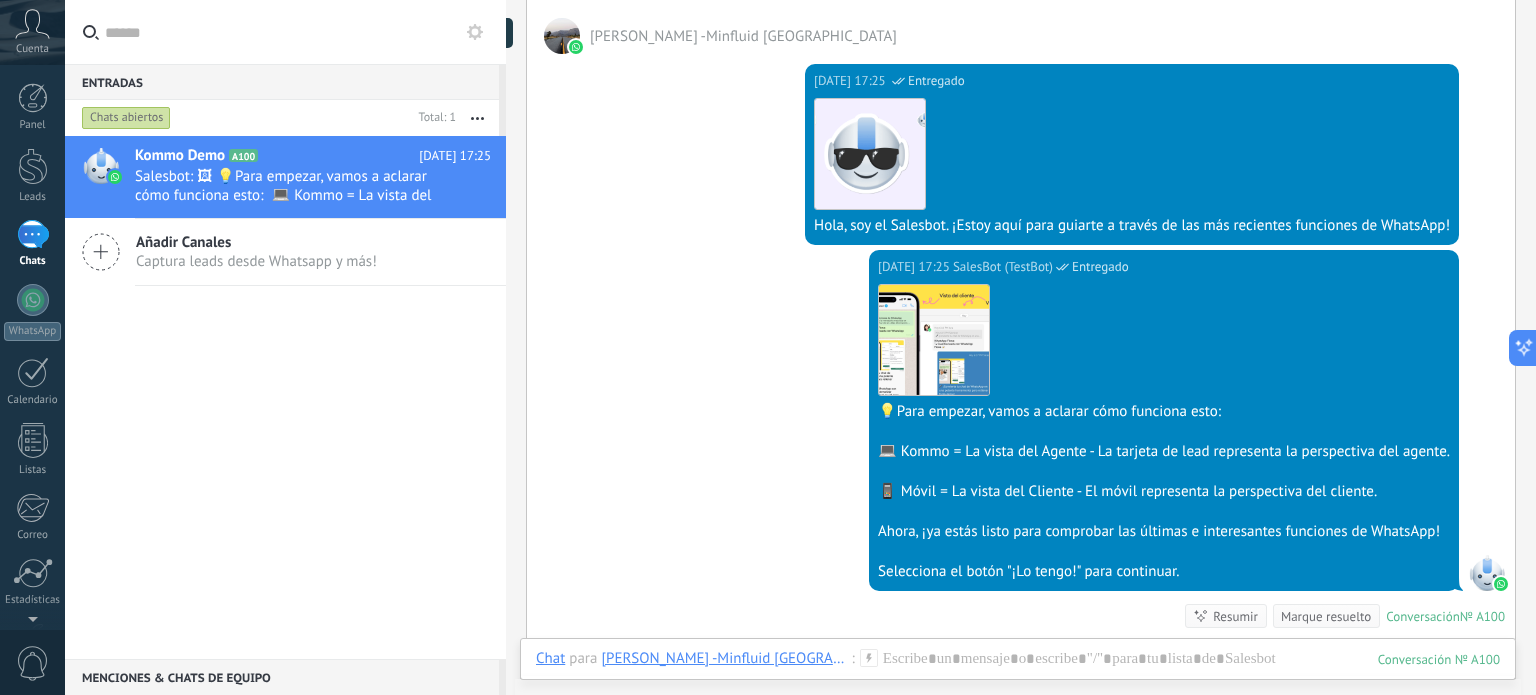 click on "[DATE] 17:25 SalesBot (TestBot)  Entregado Descargar 💡Para empezar, vamos a aclarar cómo funciona esto:    💻 Kommo = La vista del Agente - La tarjeta de lead representa la perspectiva del agente.   📱 Móvil = La vista del Cliente - El móvil representa la perspectiva del cliente.   Ahora, ¡ya estás listo para comprobar las últimas e interesantes funciones de WhatsApp!    Selecciona el botón "¡Lo tengo!" para continuar. Conversación  № A100 Conversación № A100 Resumir Resumir Marque resuelto" at bounding box center (1021, 449) 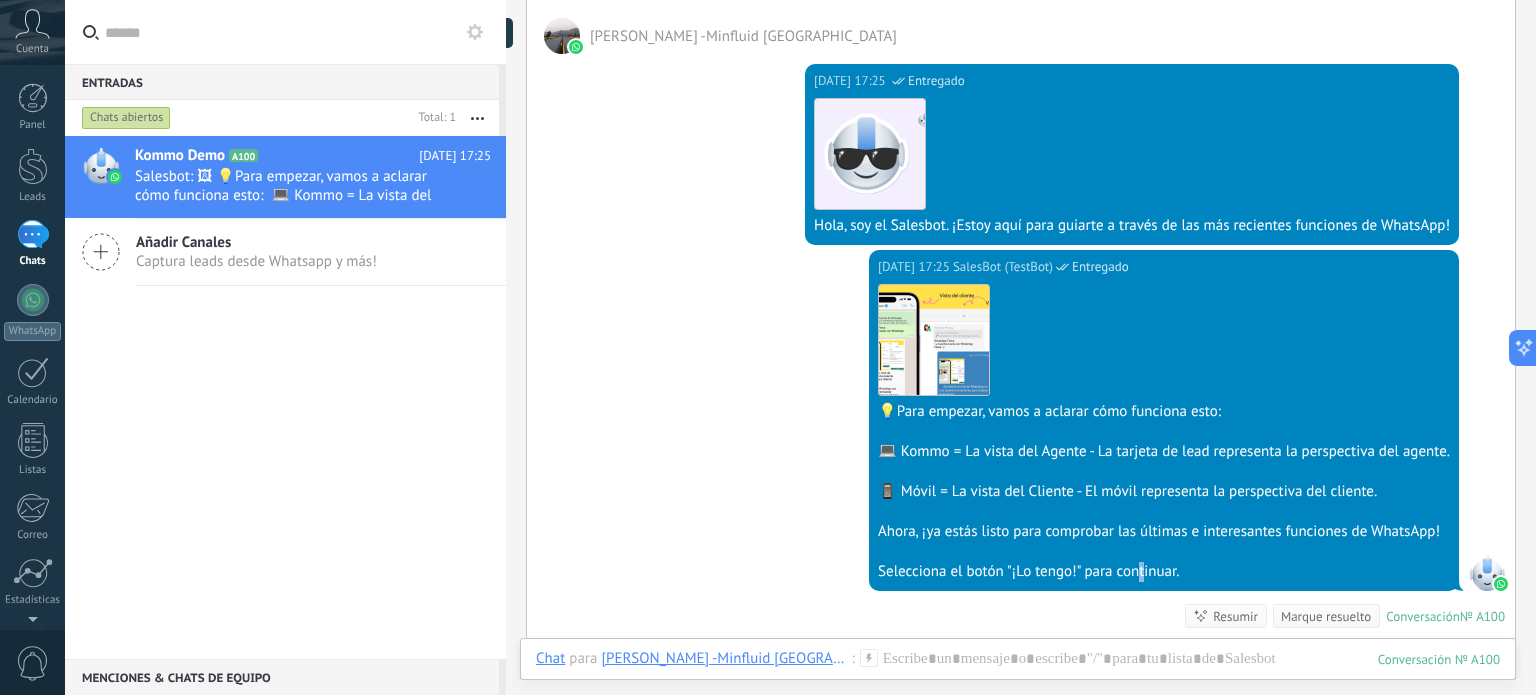 scroll, scrollTop: 627, scrollLeft: 0, axis: vertical 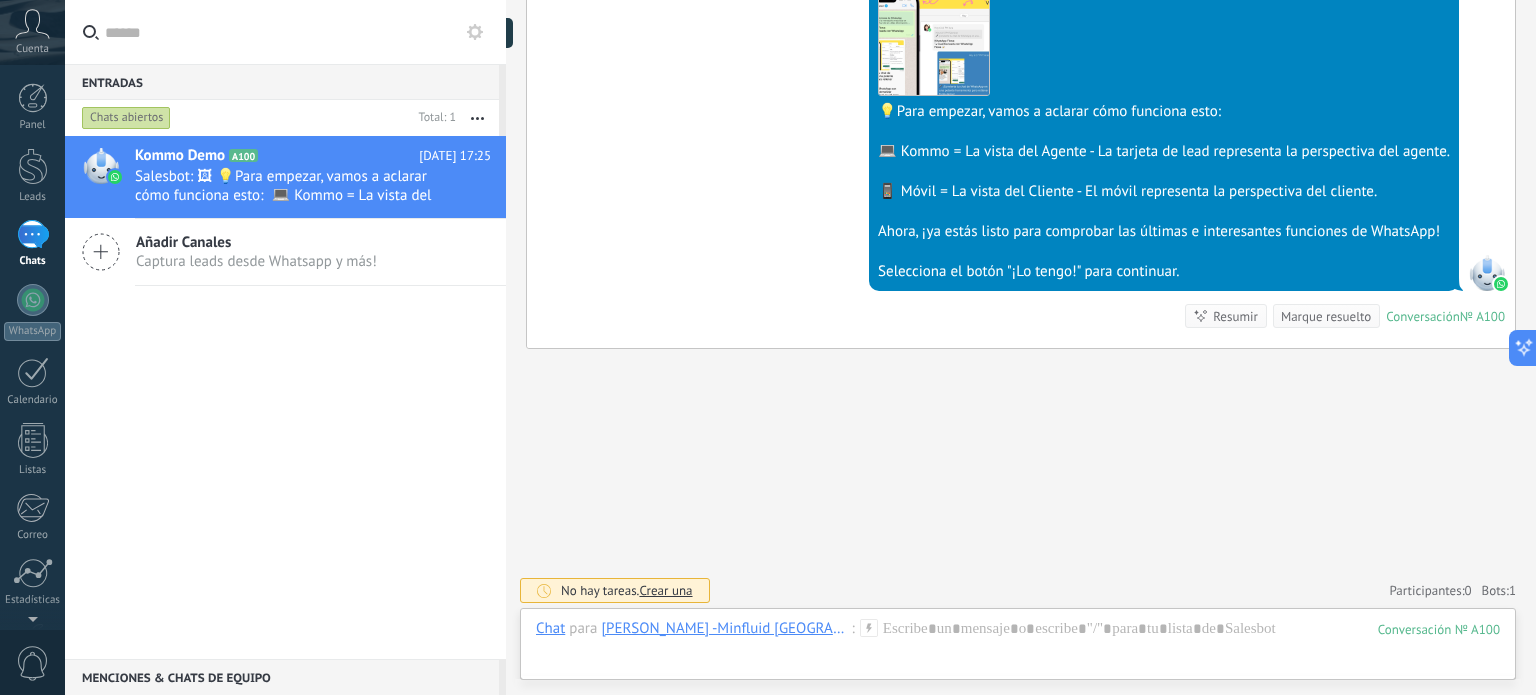 click on "Selecciona el botón "¡Lo tengo!" para continuar." at bounding box center [1164, 272] 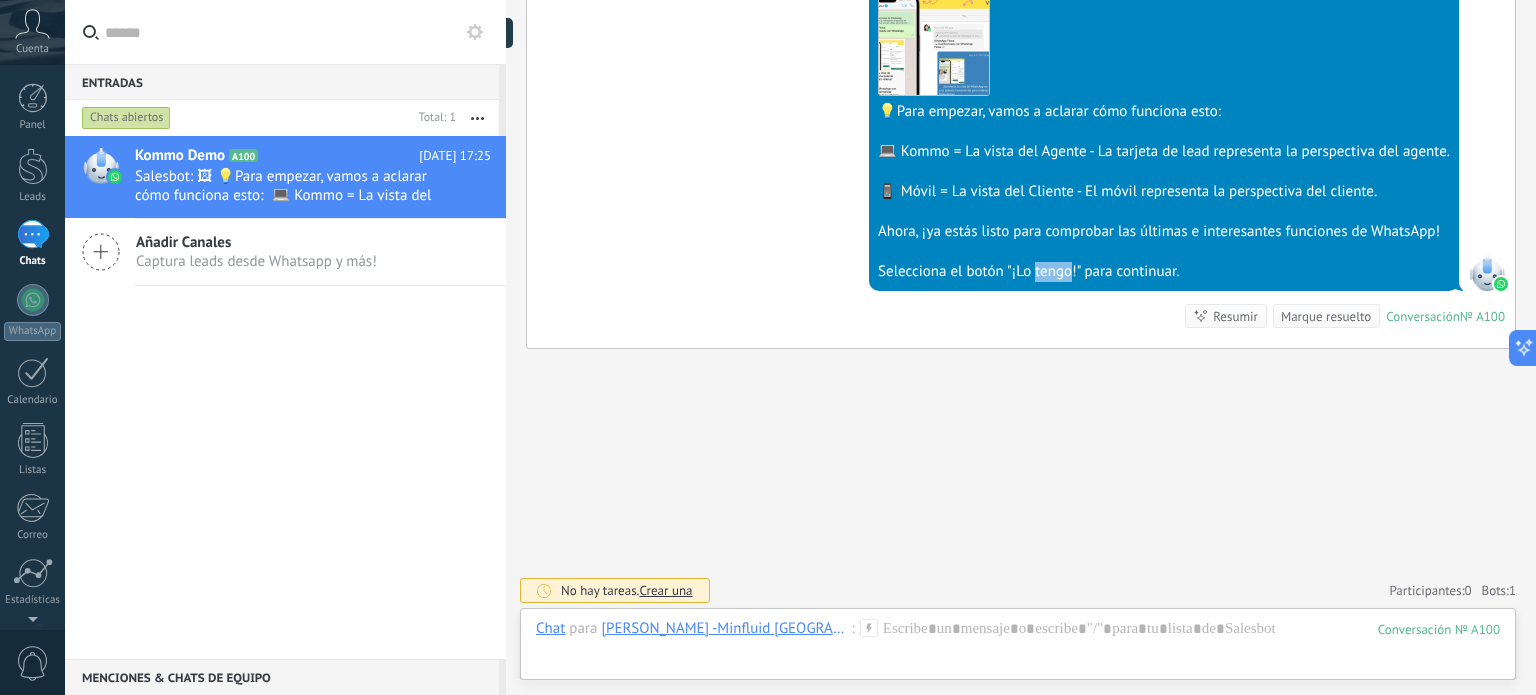 click on "Selecciona el botón "¡Lo tengo!" para continuar." at bounding box center (1164, 272) 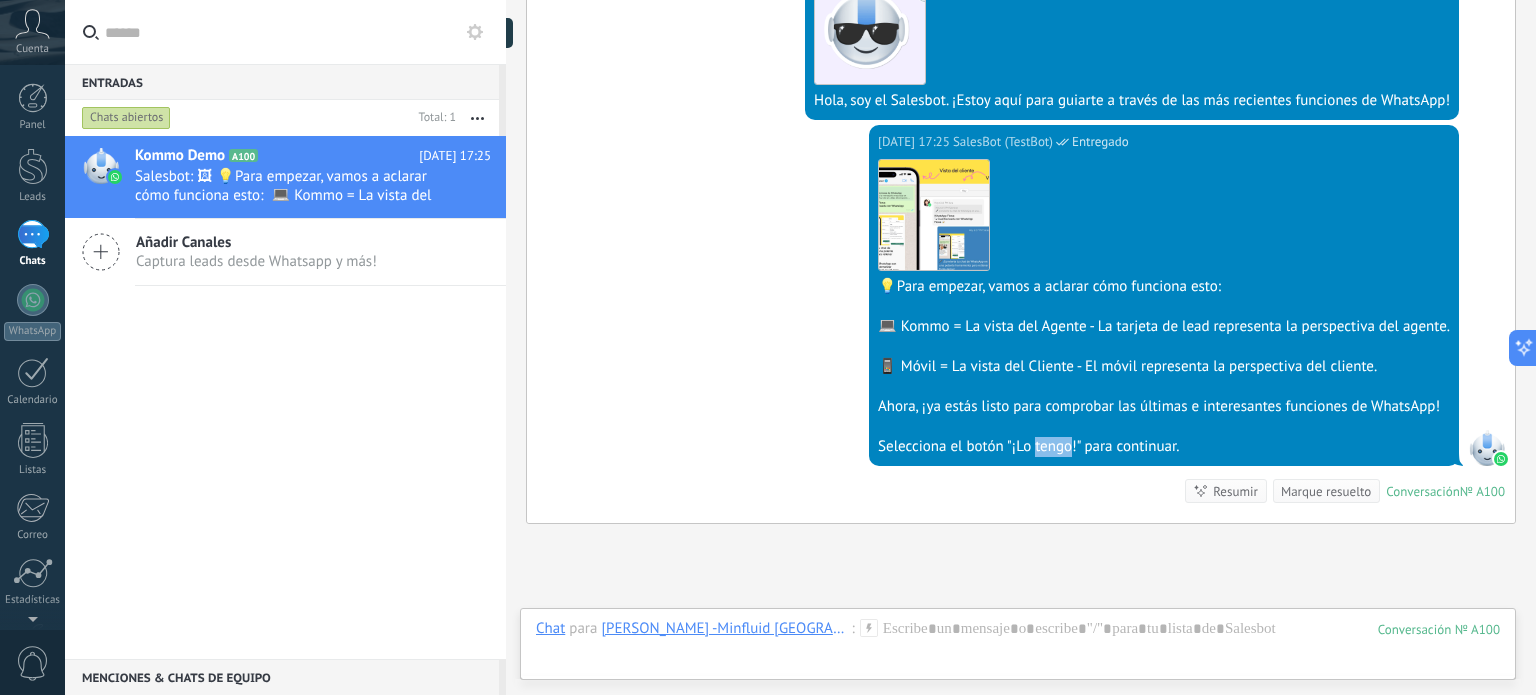 scroll, scrollTop: 227, scrollLeft: 0, axis: vertical 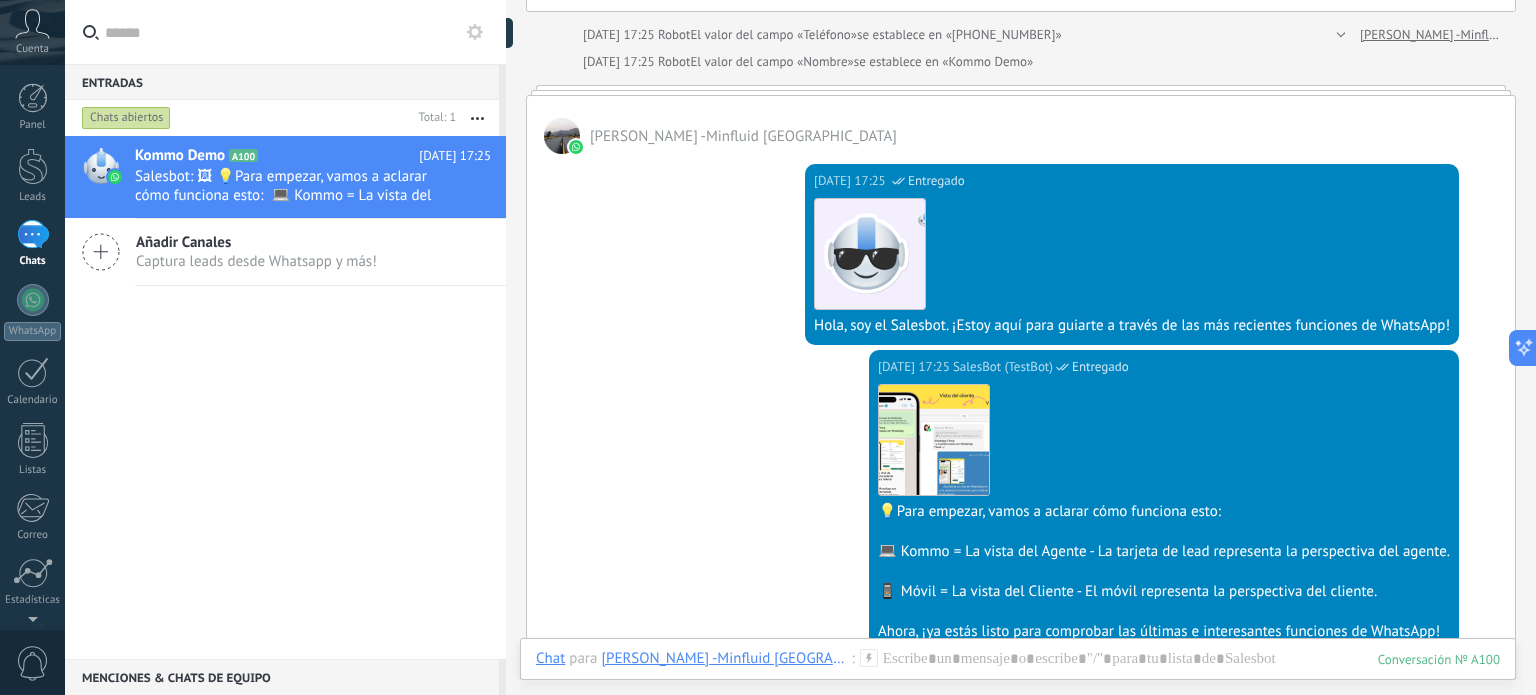 click on "Descargar" at bounding box center [1132, 254] 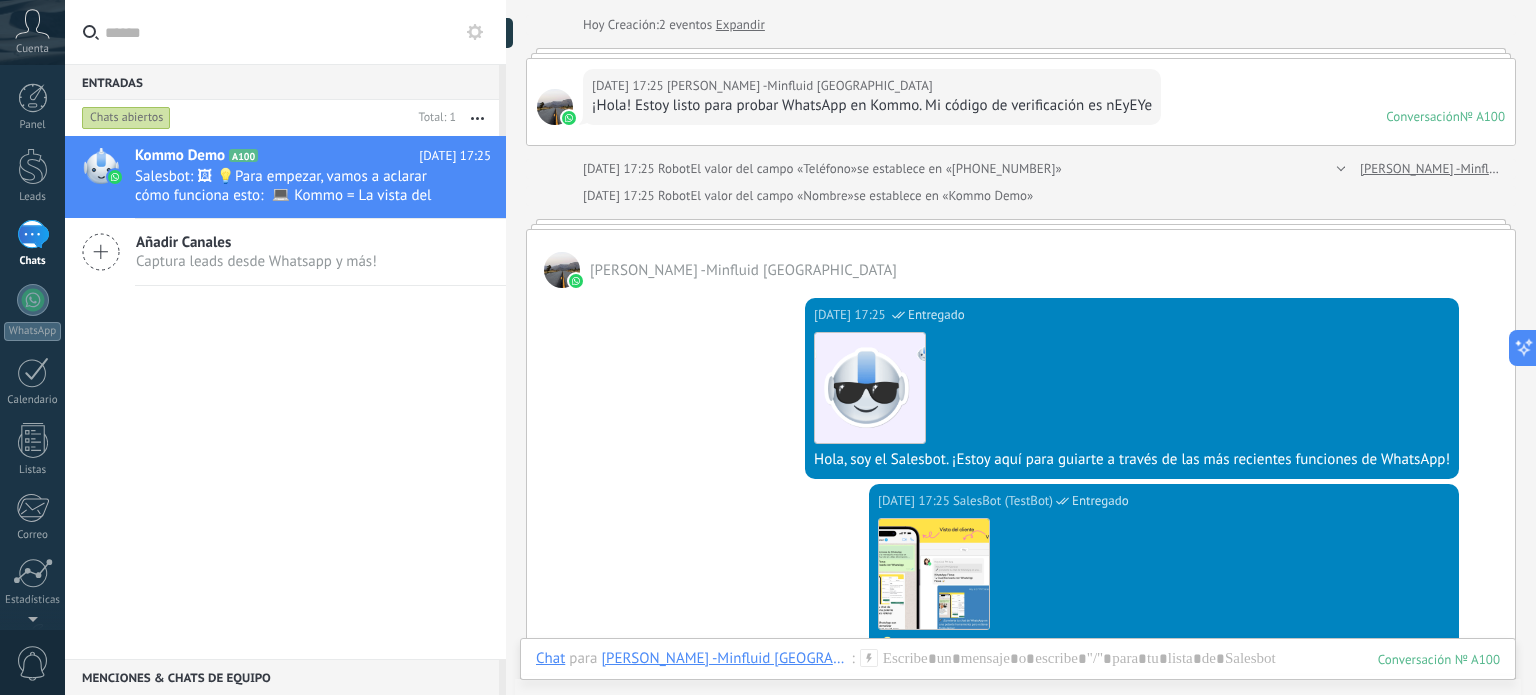 scroll, scrollTop: 0, scrollLeft: 0, axis: both 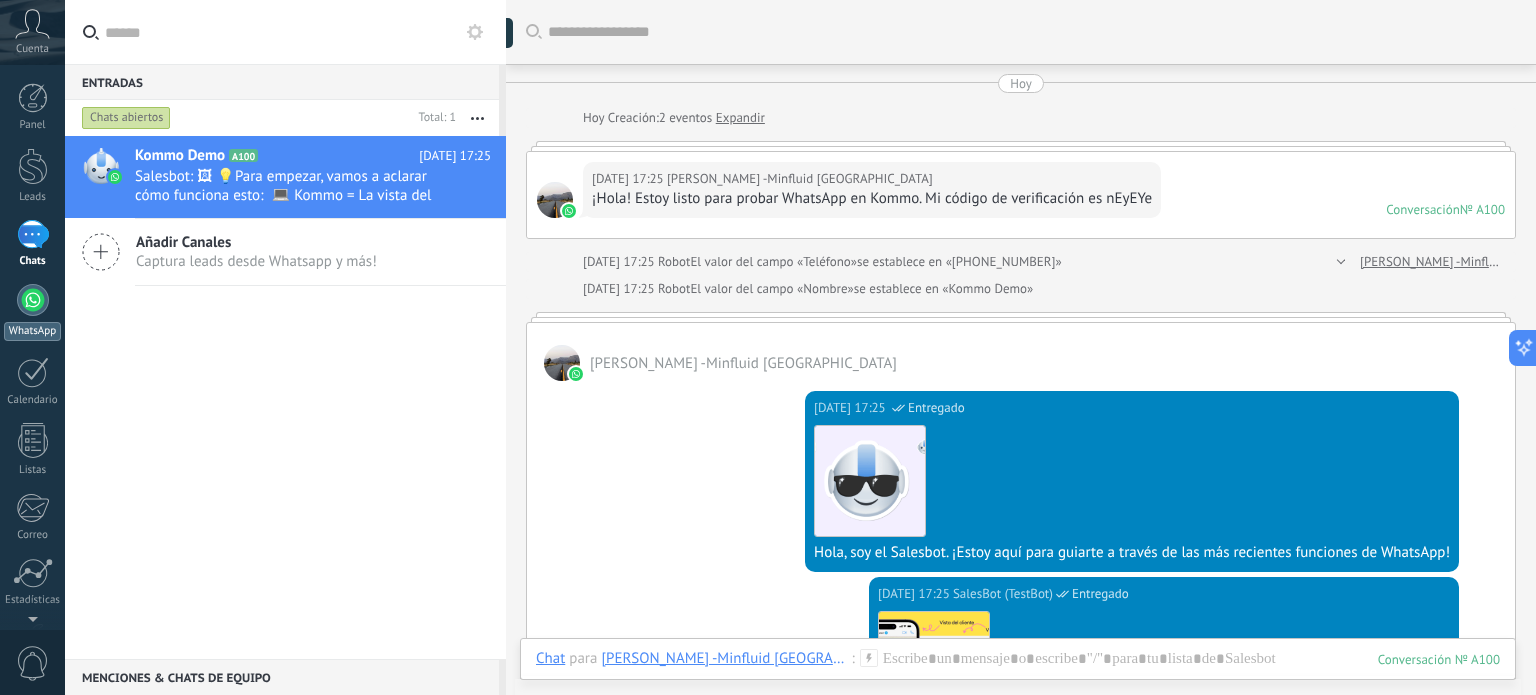 click at bounding box center (33, 300) 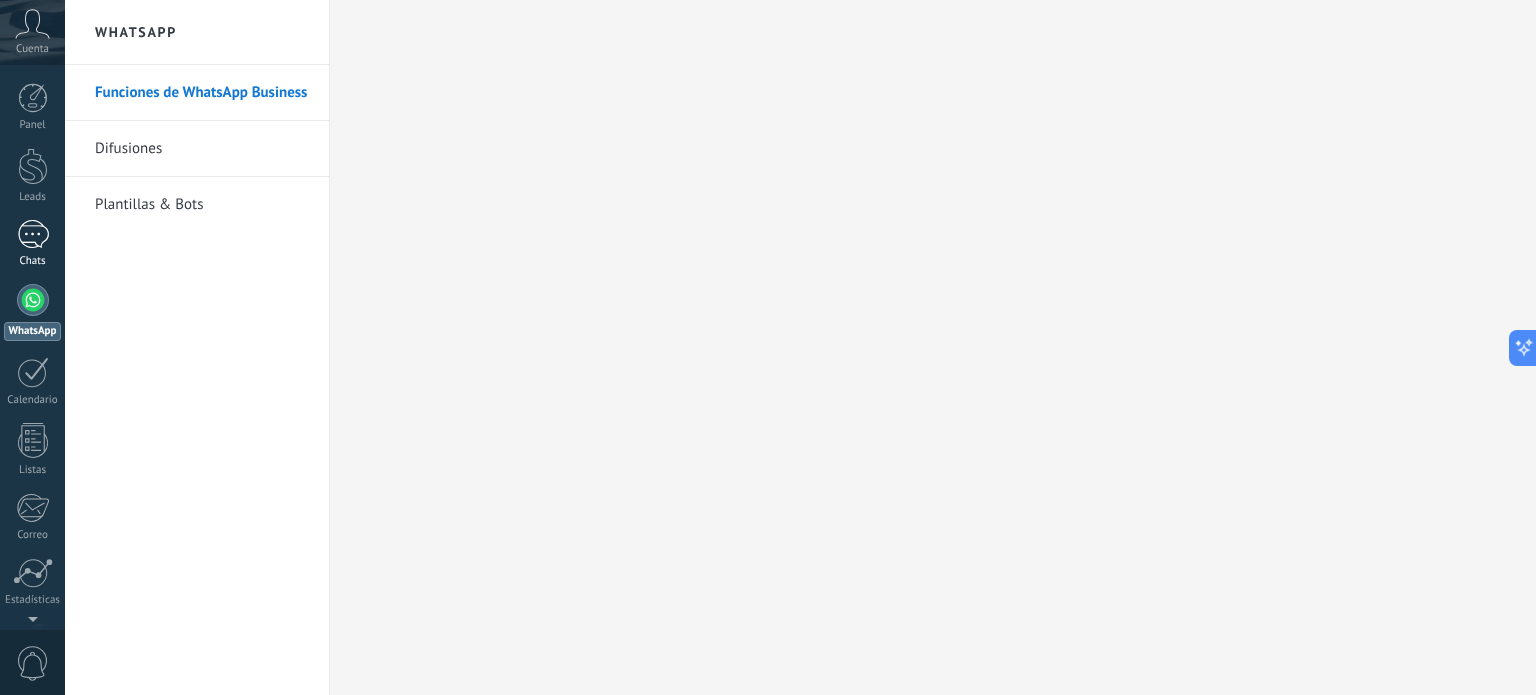 click on "1" at bounding box center [33, 234] 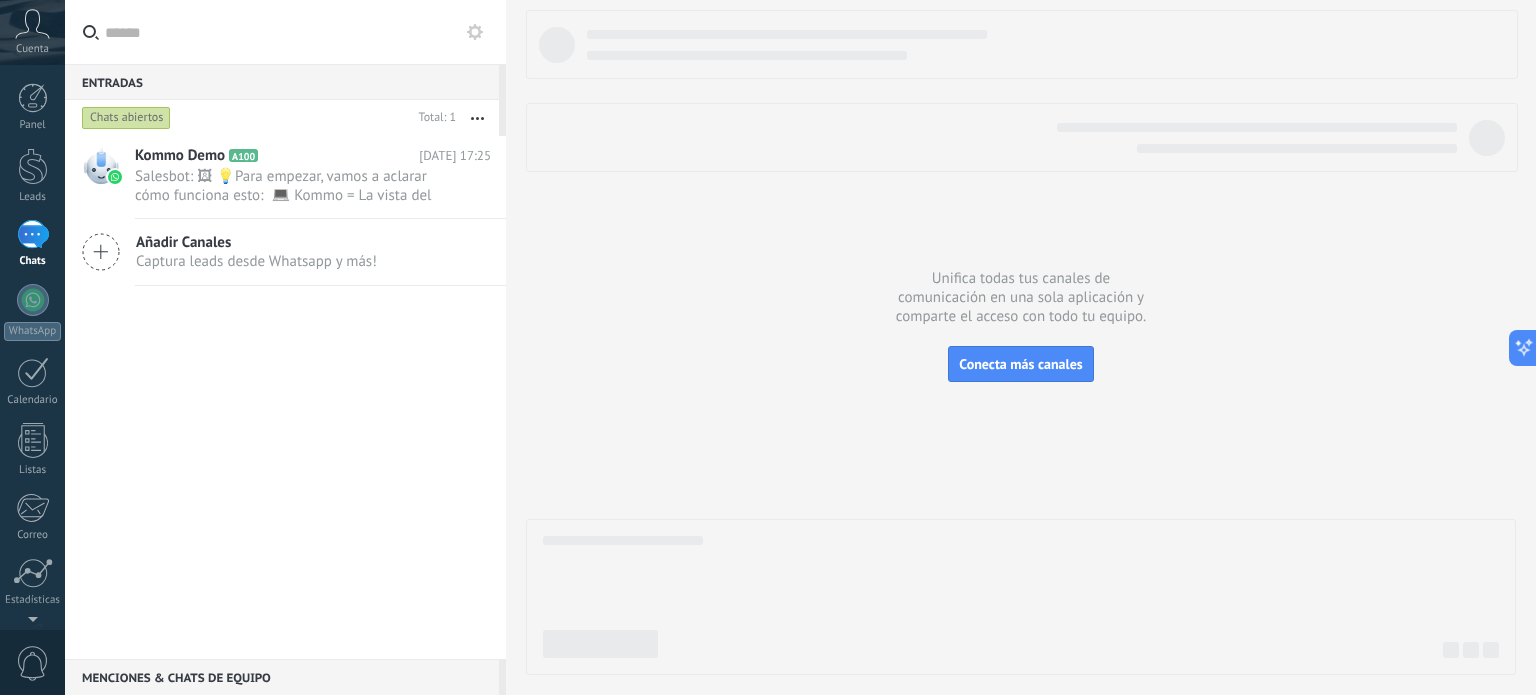 click on "Entradas 0" at bounding box center [282, 82] 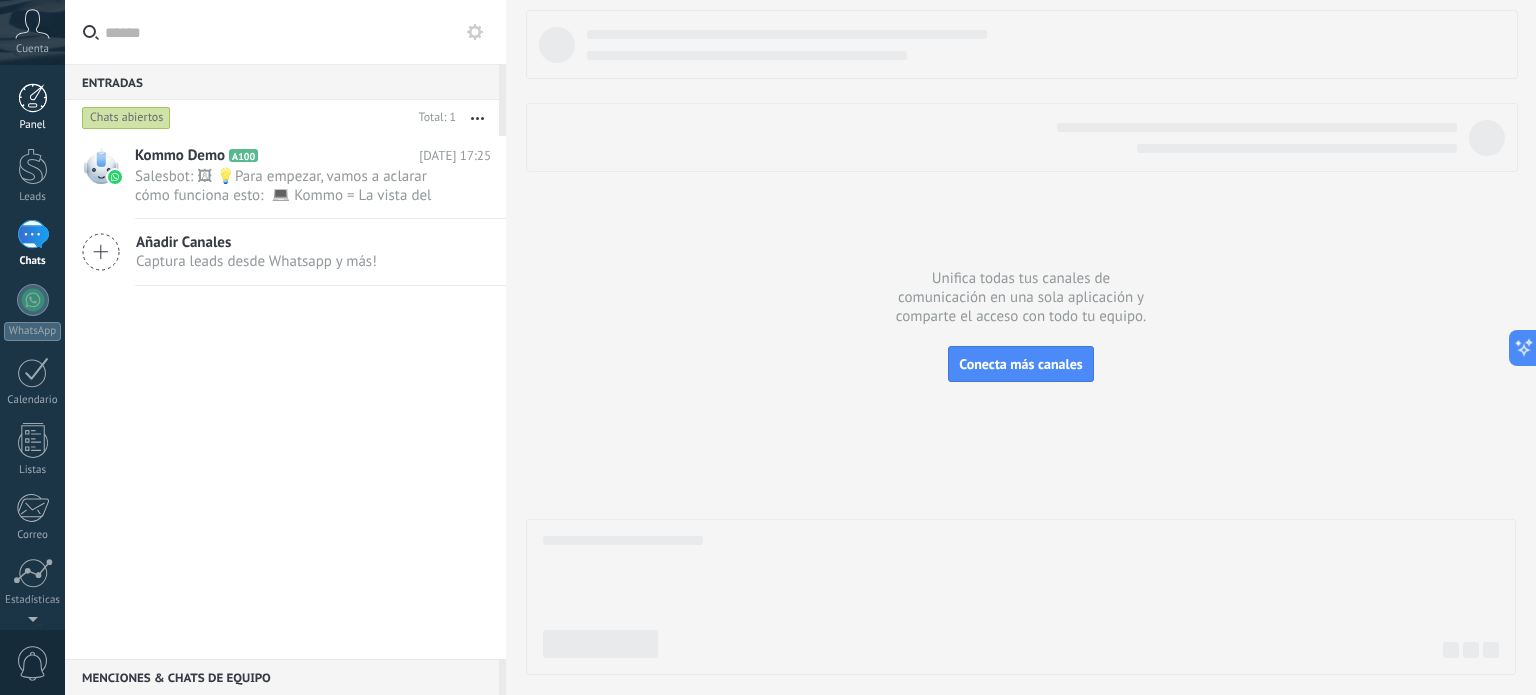 click at bounding box center (33, 98) 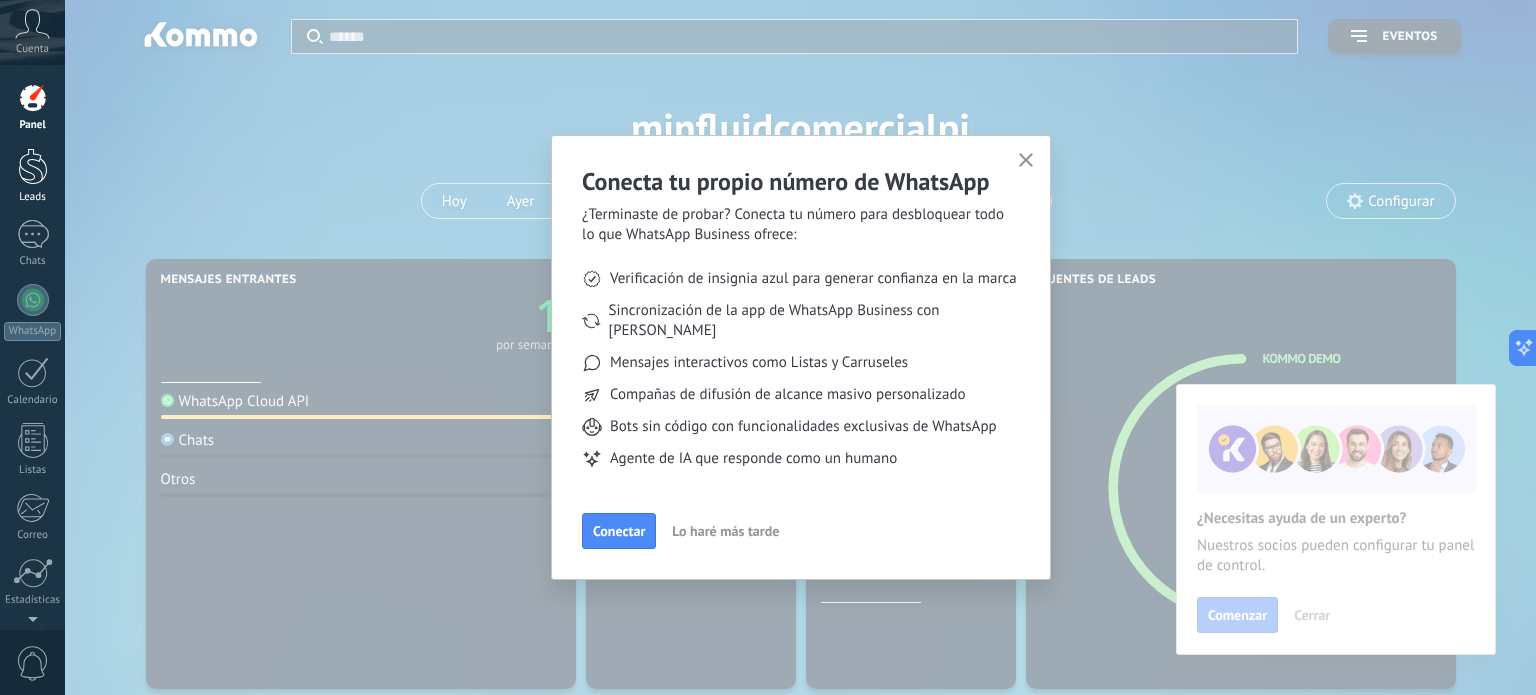 click at bounding box center (33, 166) 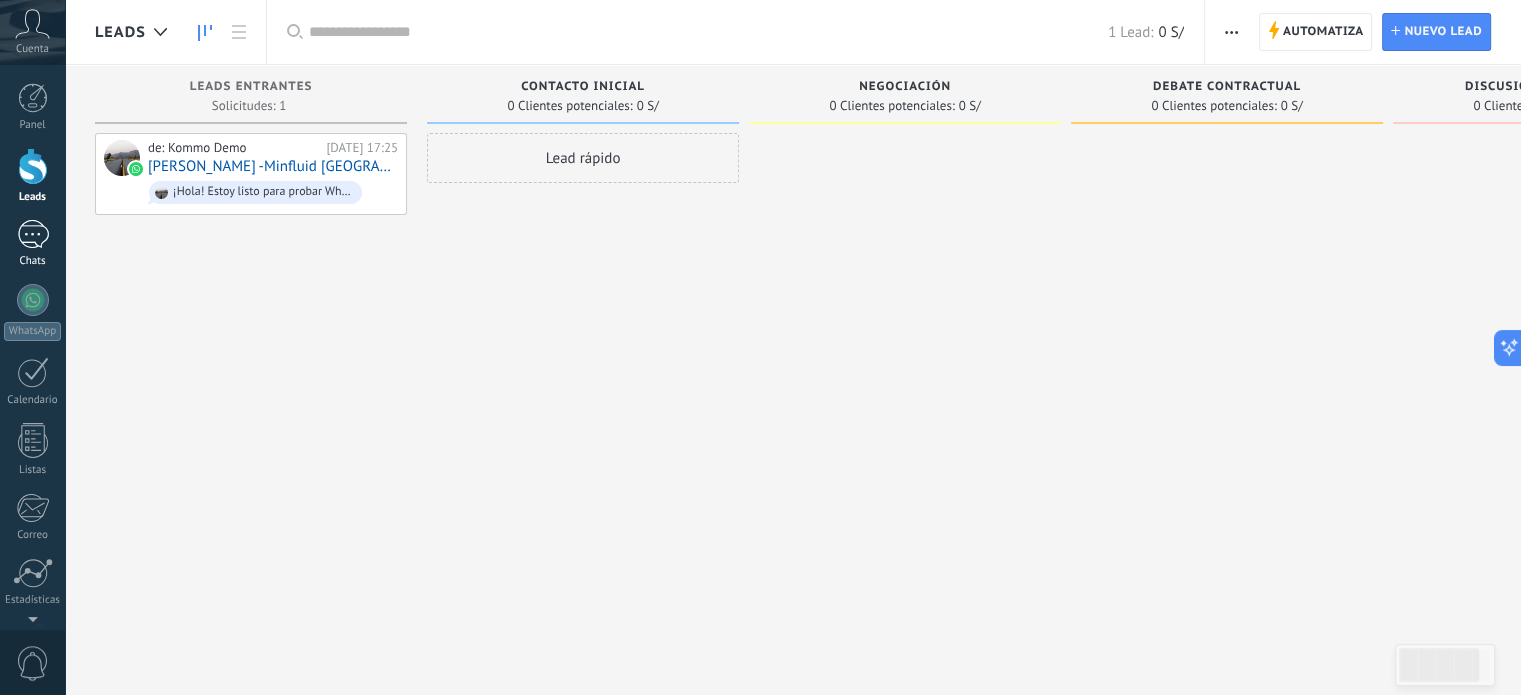 click on "1" at bounding box center [33, 234] 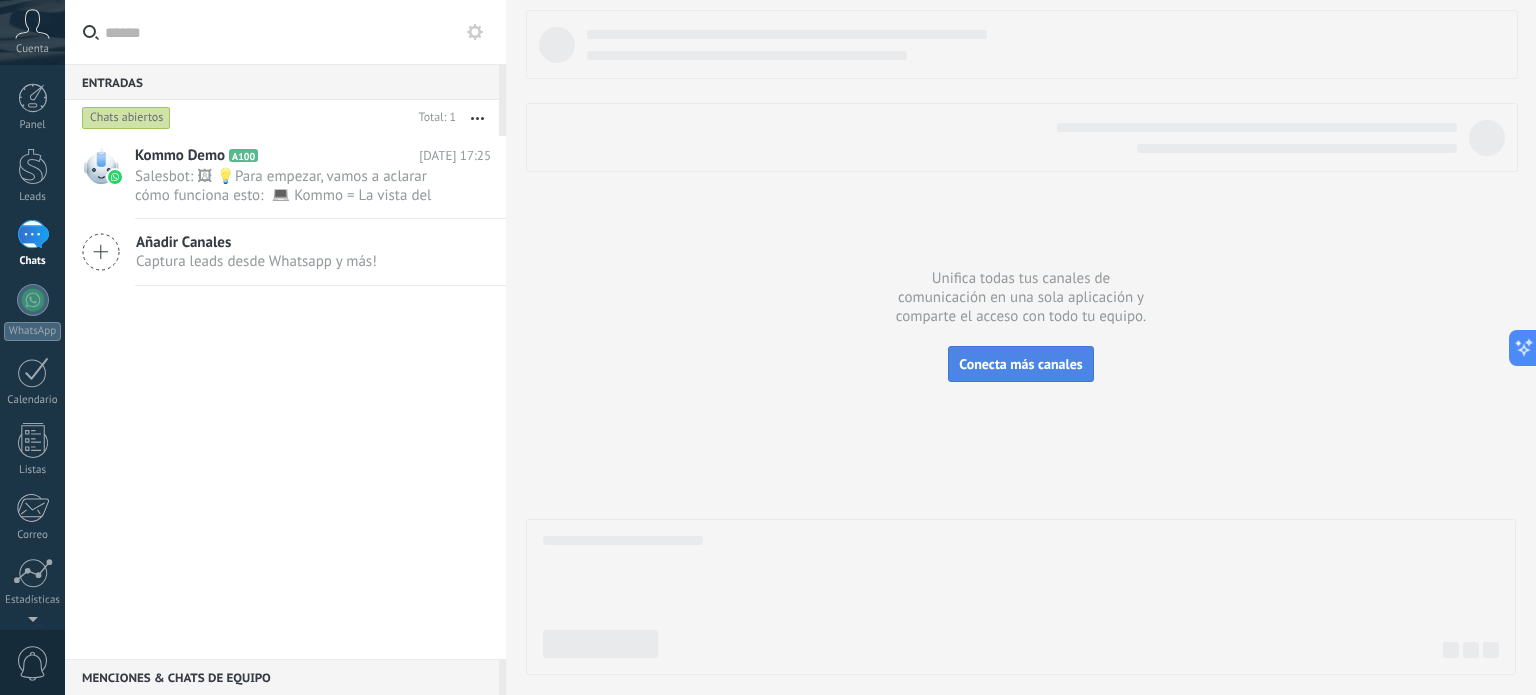 click on "Conecta más canales" at bounding box center [1020, 364] 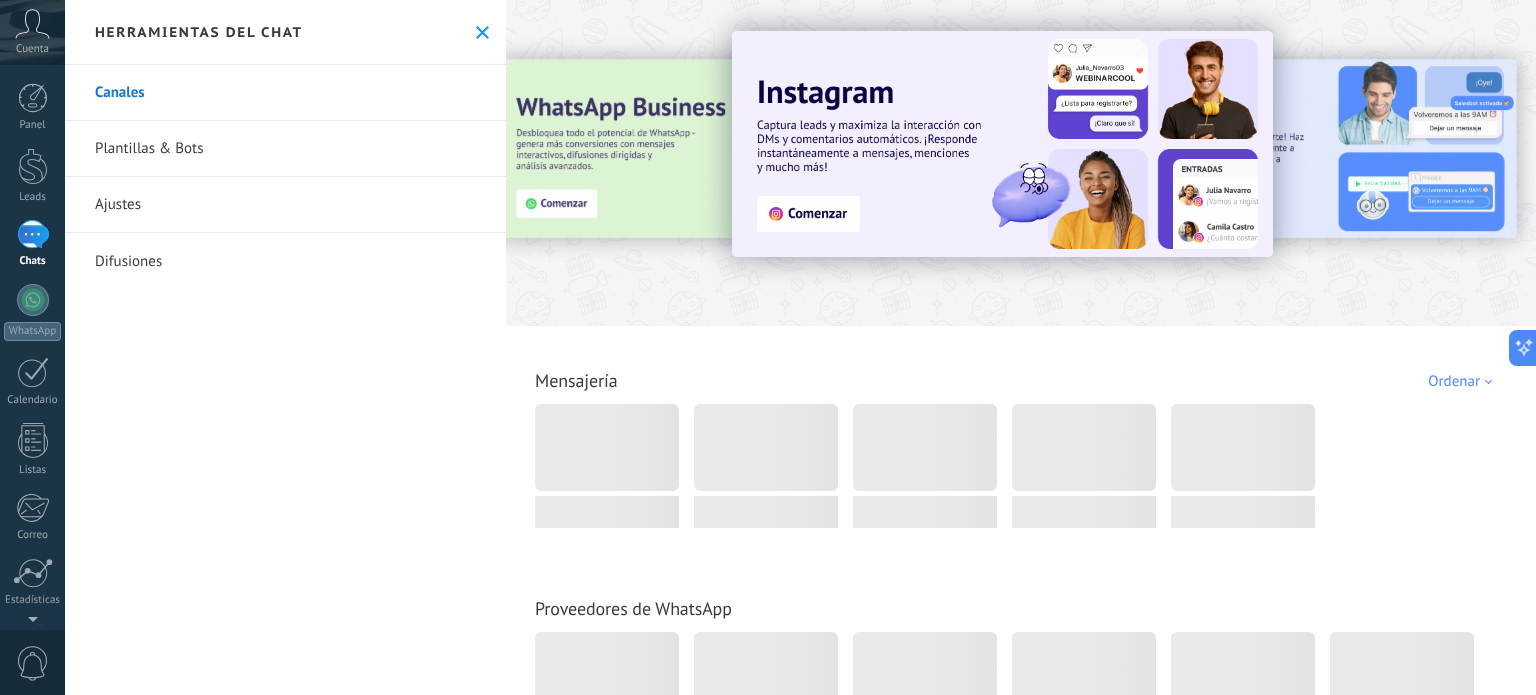 click 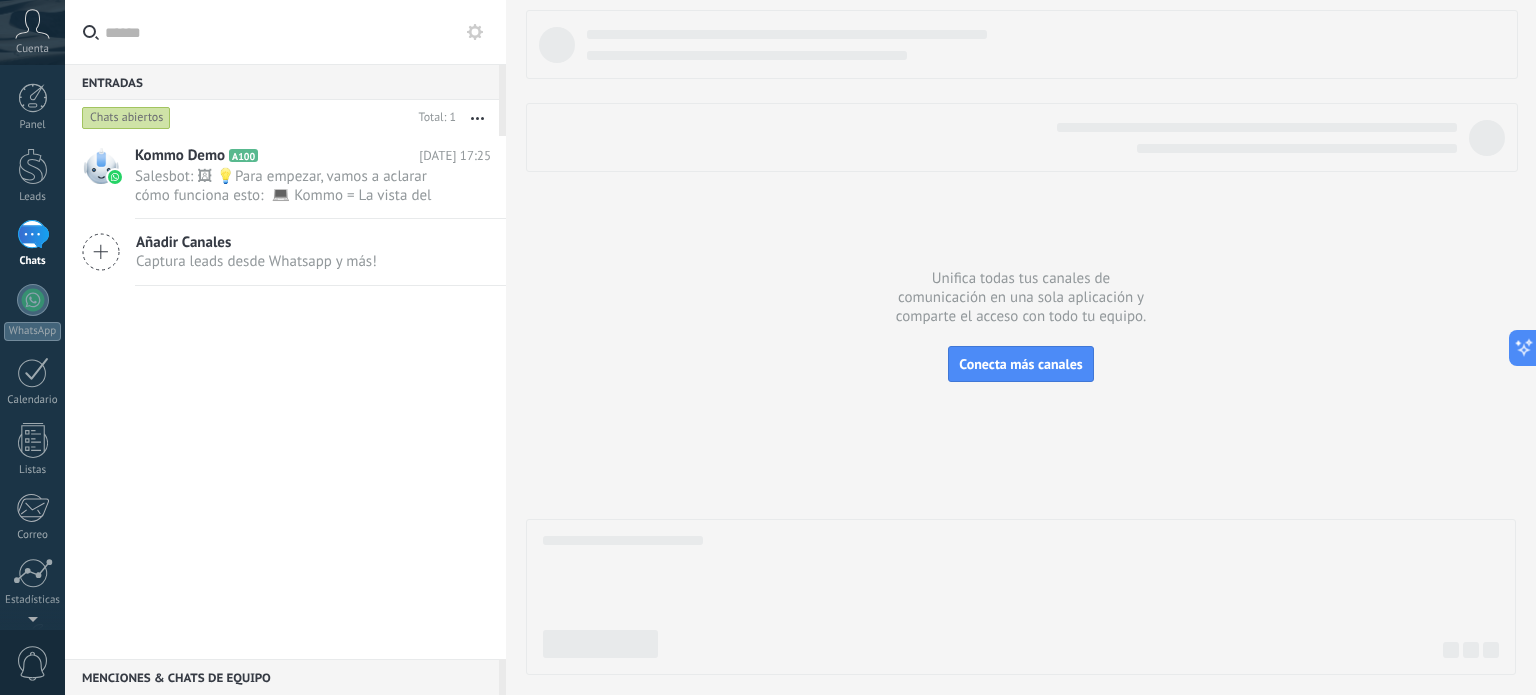 click on "Entradas 0" at bounding box center [282, 82] 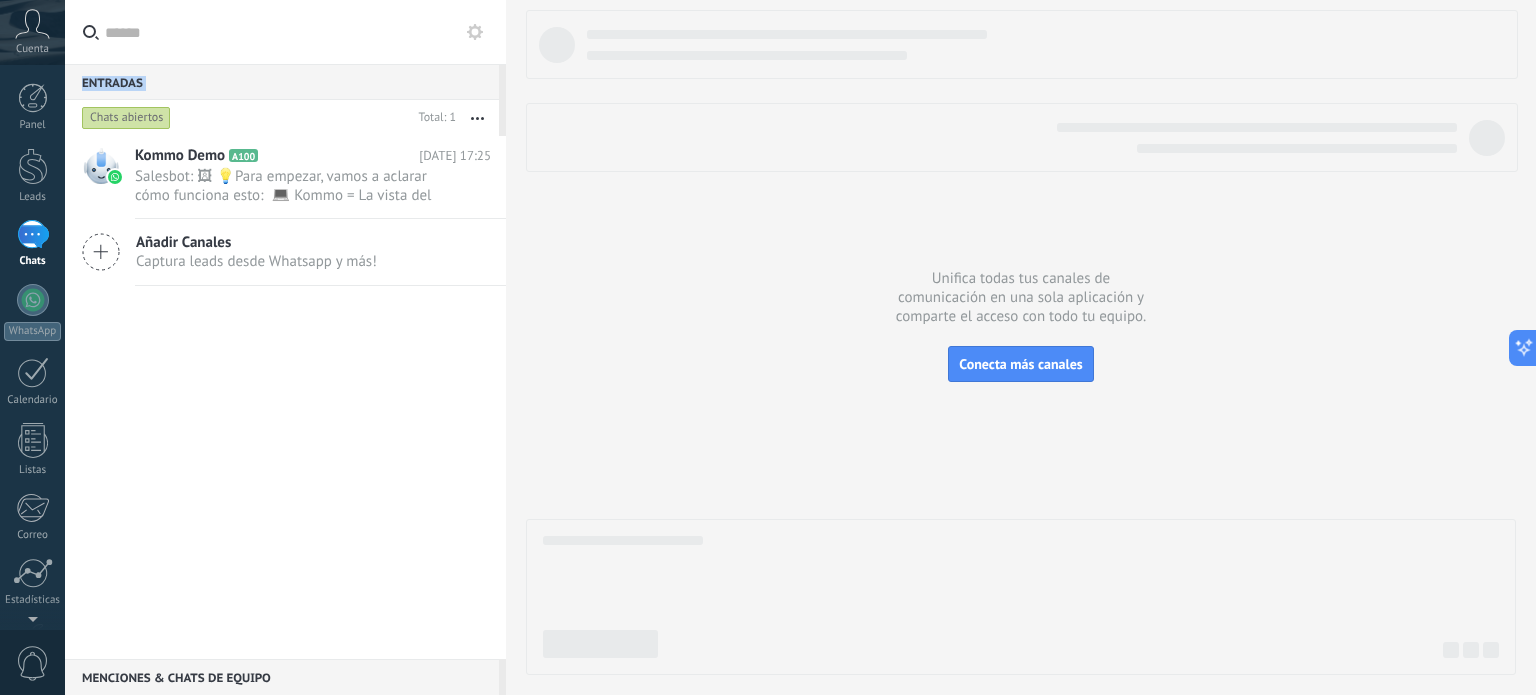 click on "Entradas 0" at bounding box center (282, 82) 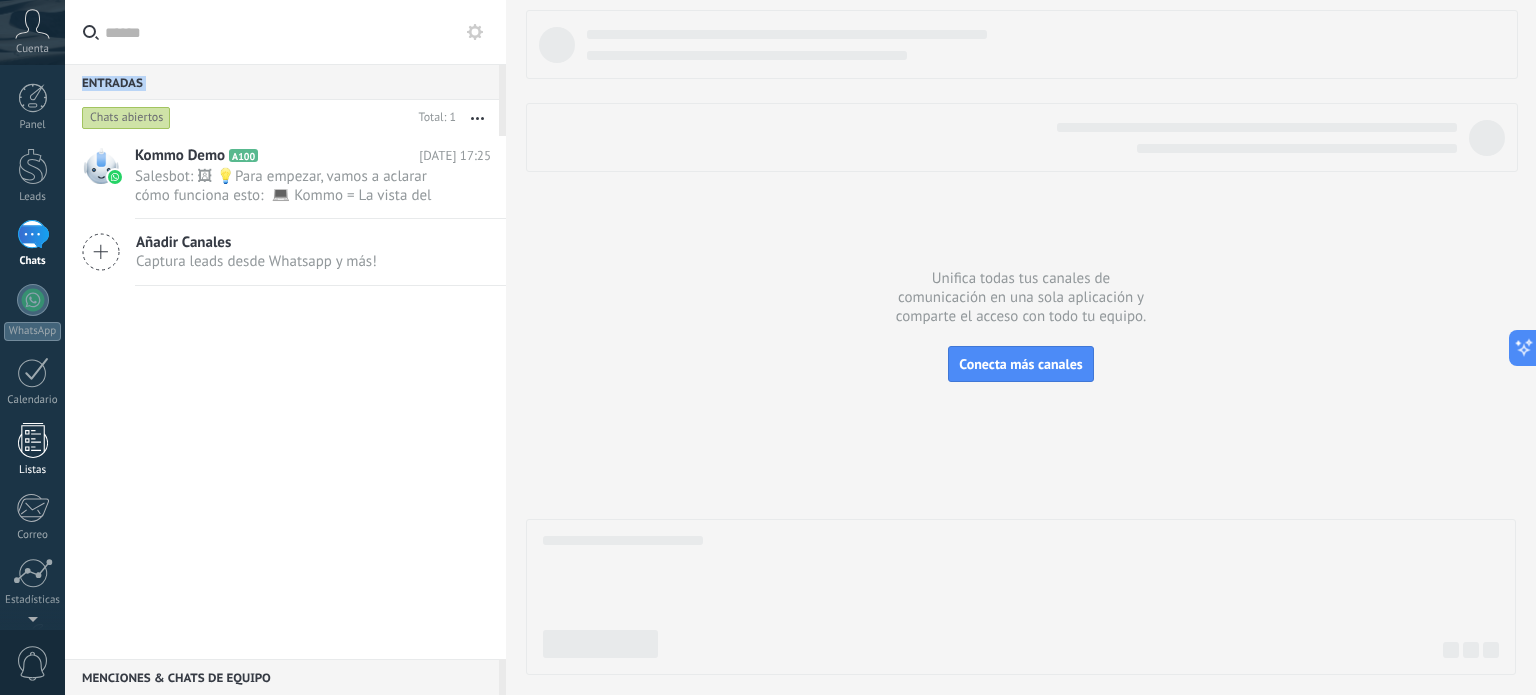 click at bounding box center [33, 440] 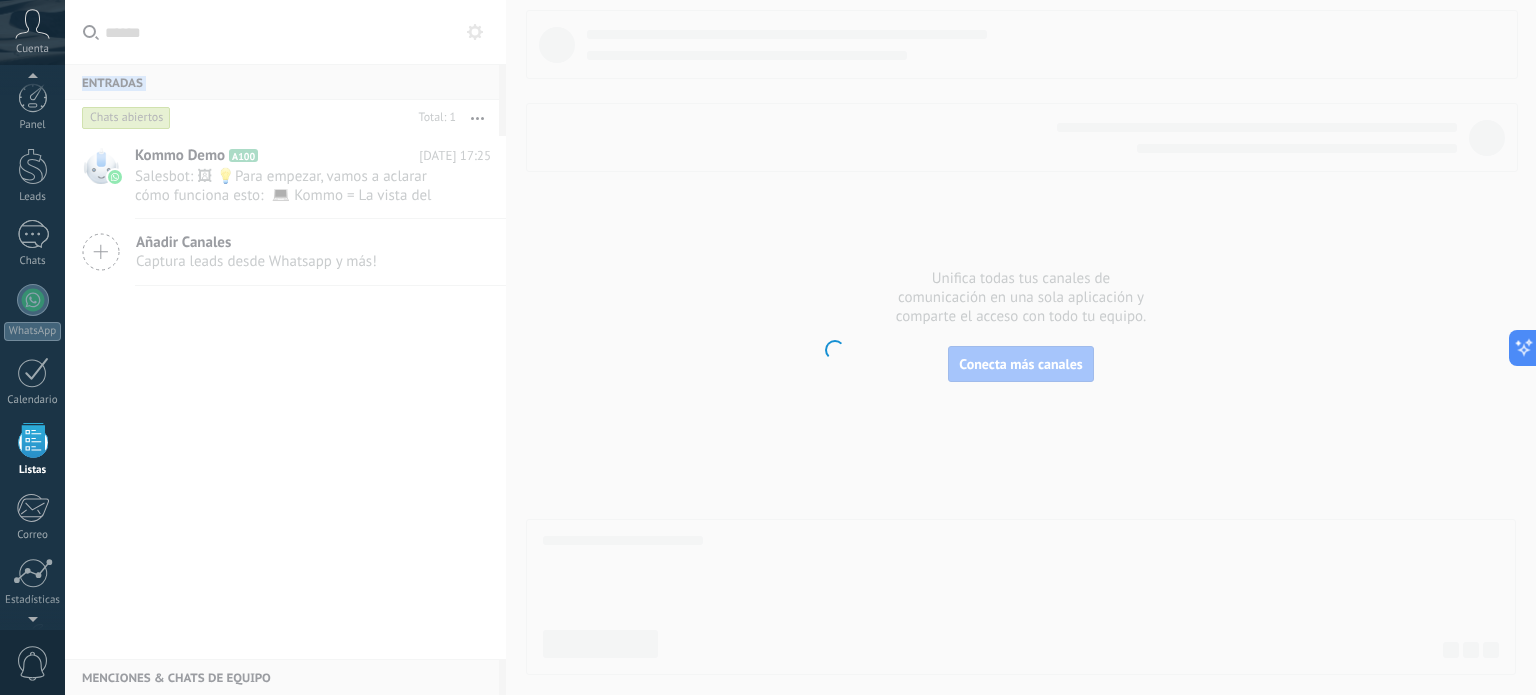 scroll, scrollTop: 123, scrollLeft: 0, axis: vertical 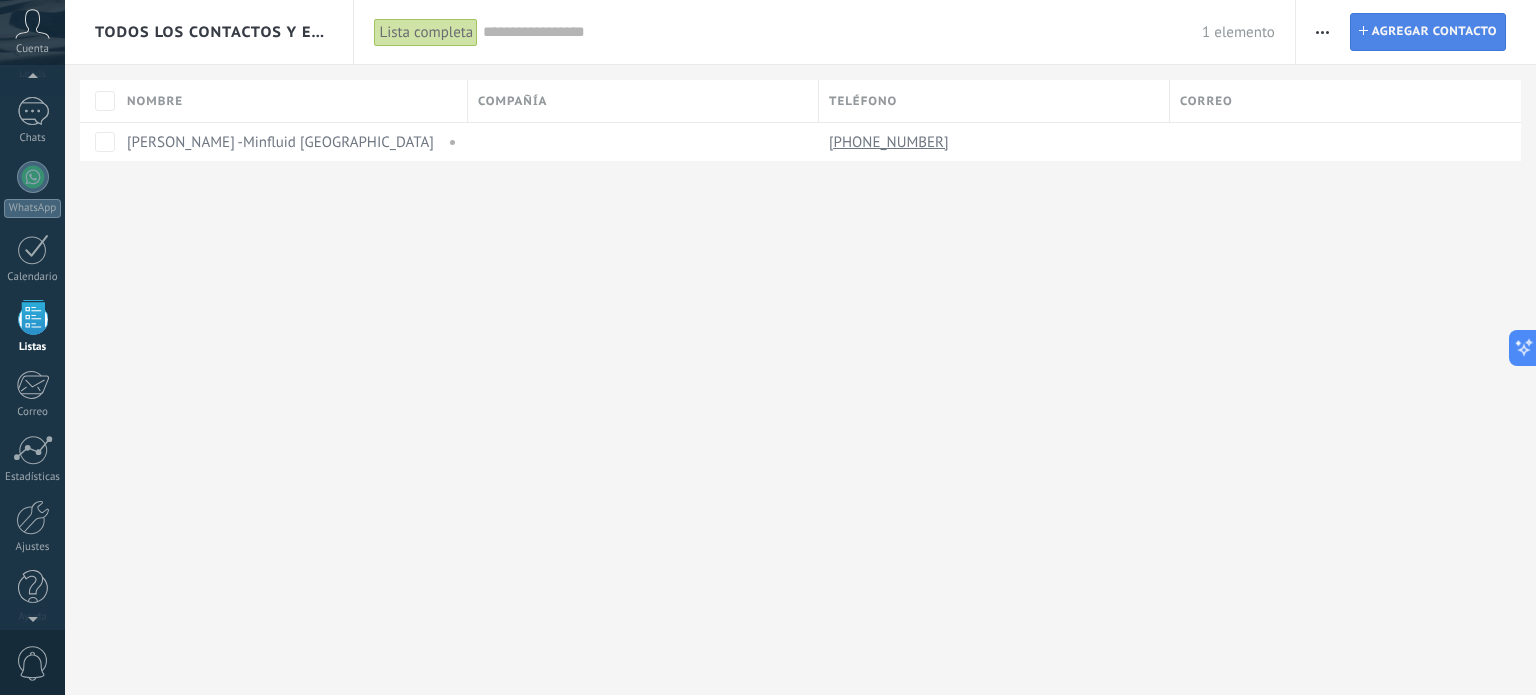 click on "Agregar contacto" at bounding box center [1434, 32] 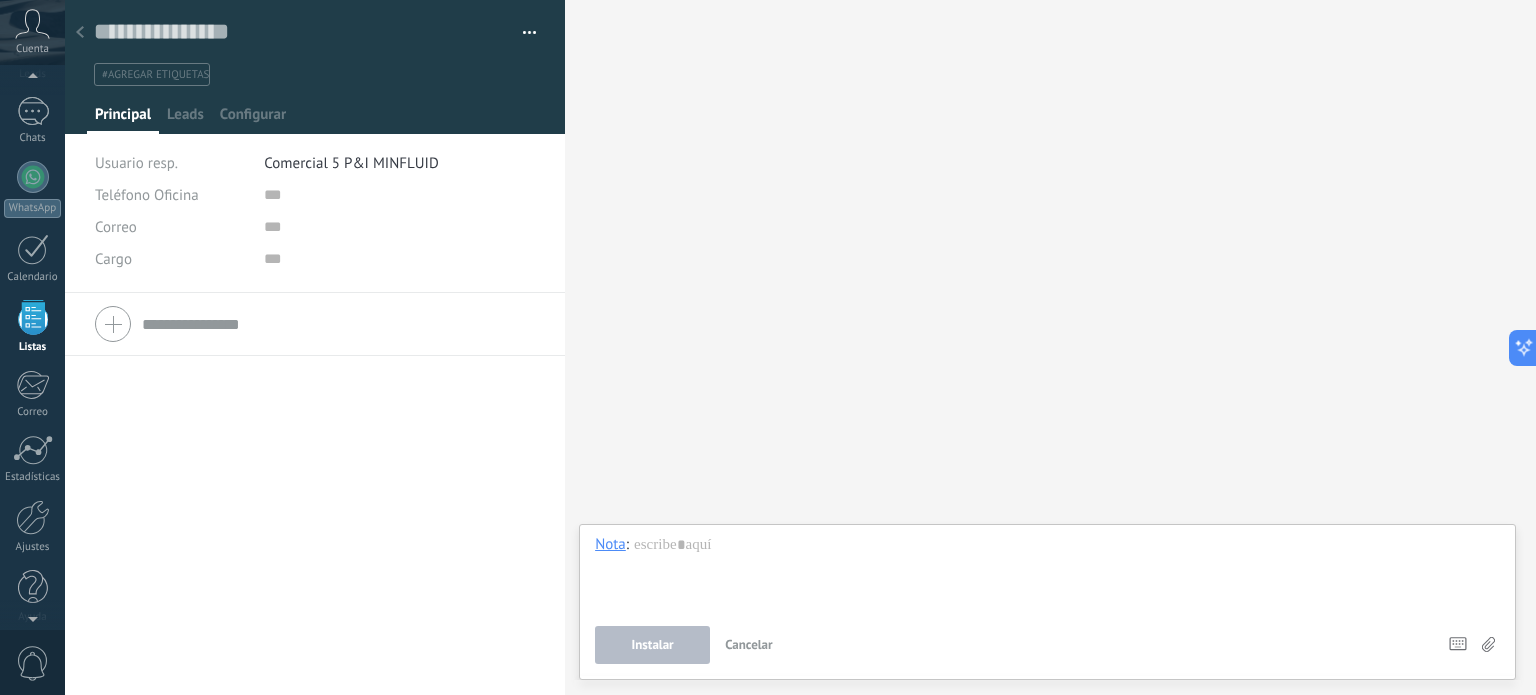 click at bounding box center [338, 324] 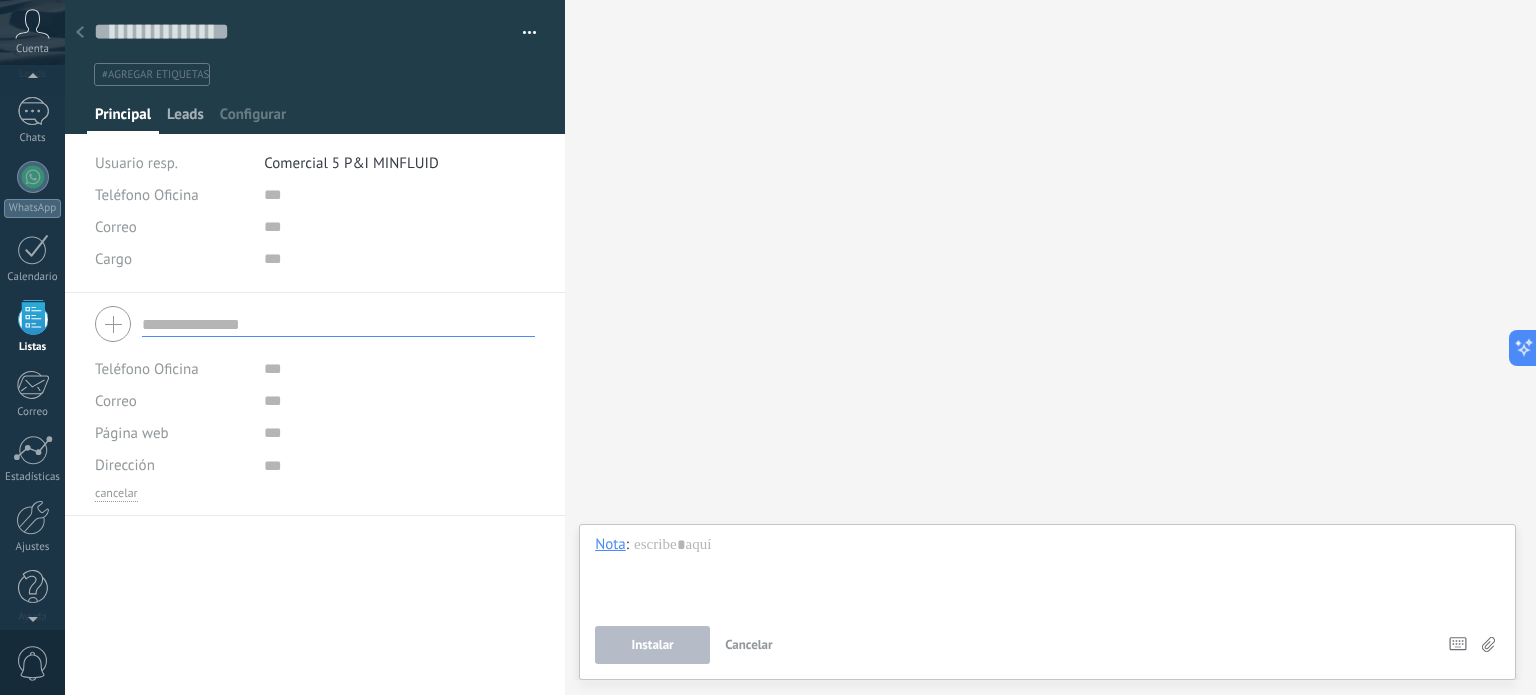 click on "Leads" at bounding box center [185, 119] 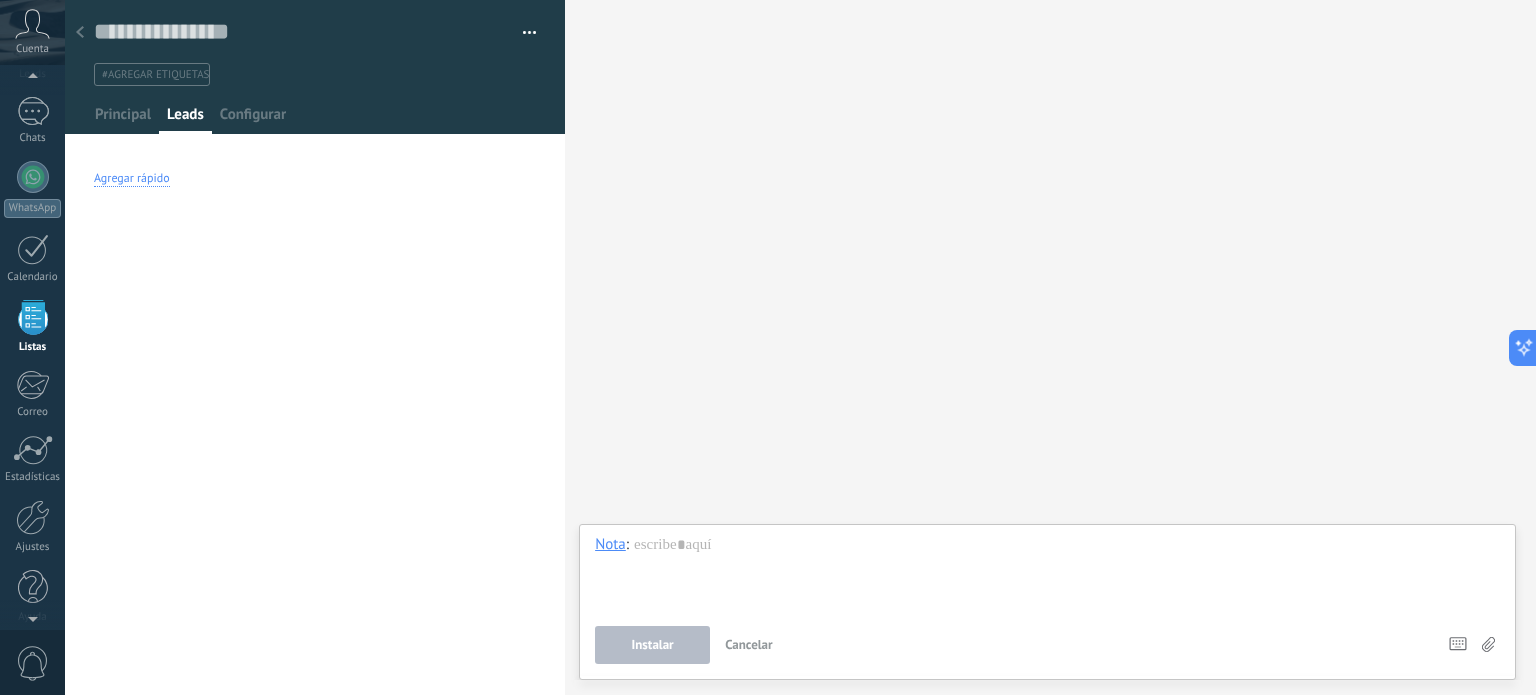click on "Agregar rápido" at bounding box center [132, 179] 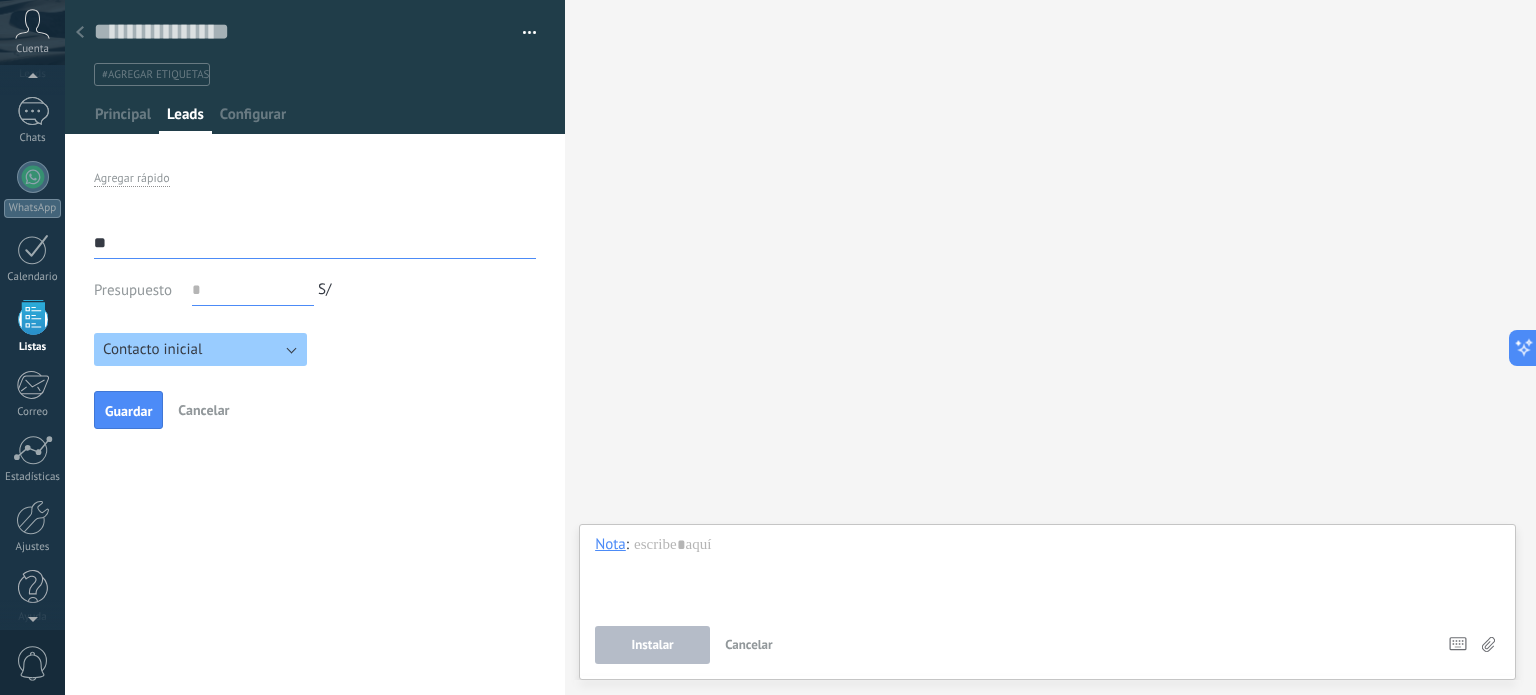 type on "**" 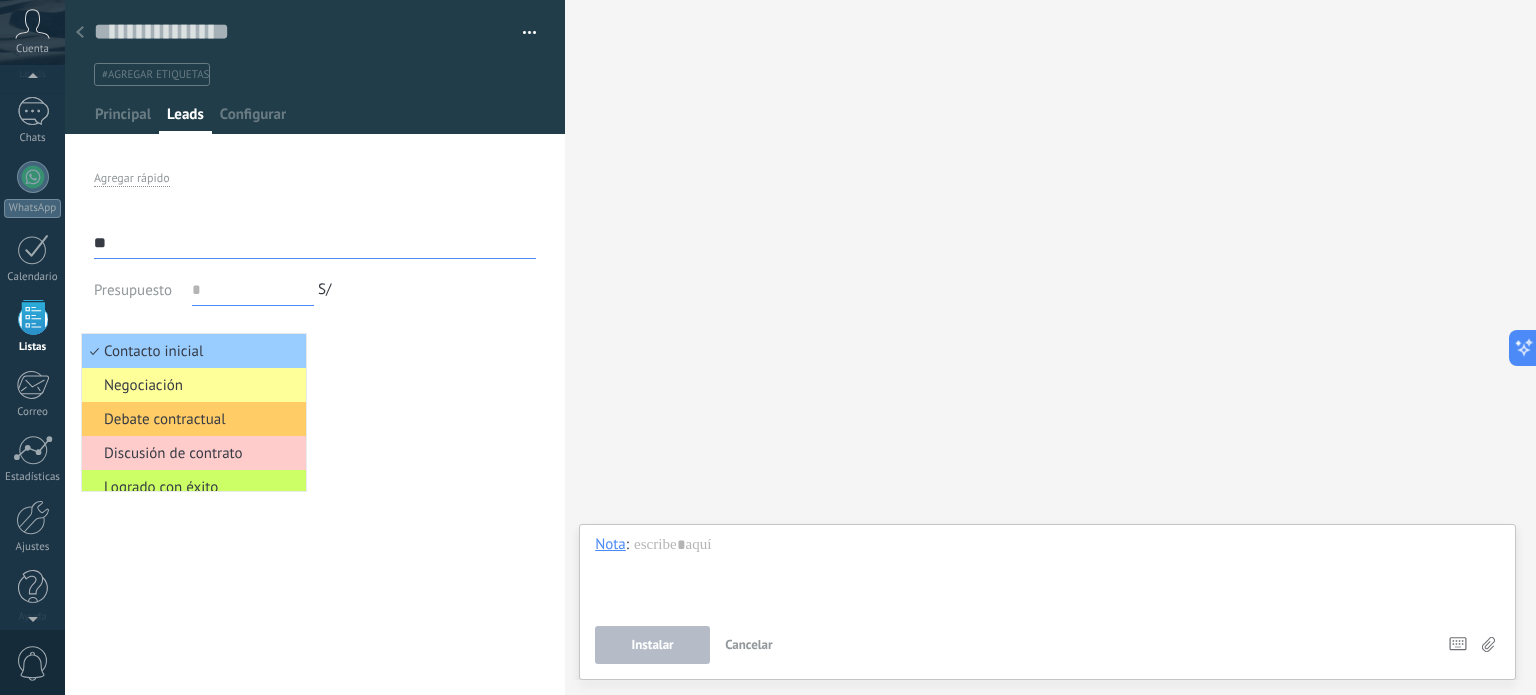 click on "Contacto inicial
Negociación
Debate contractual
Discusión de contrato
Logrado con éxito
Venta Perdido
Contacto inicial" at bounding box center [315, 343] 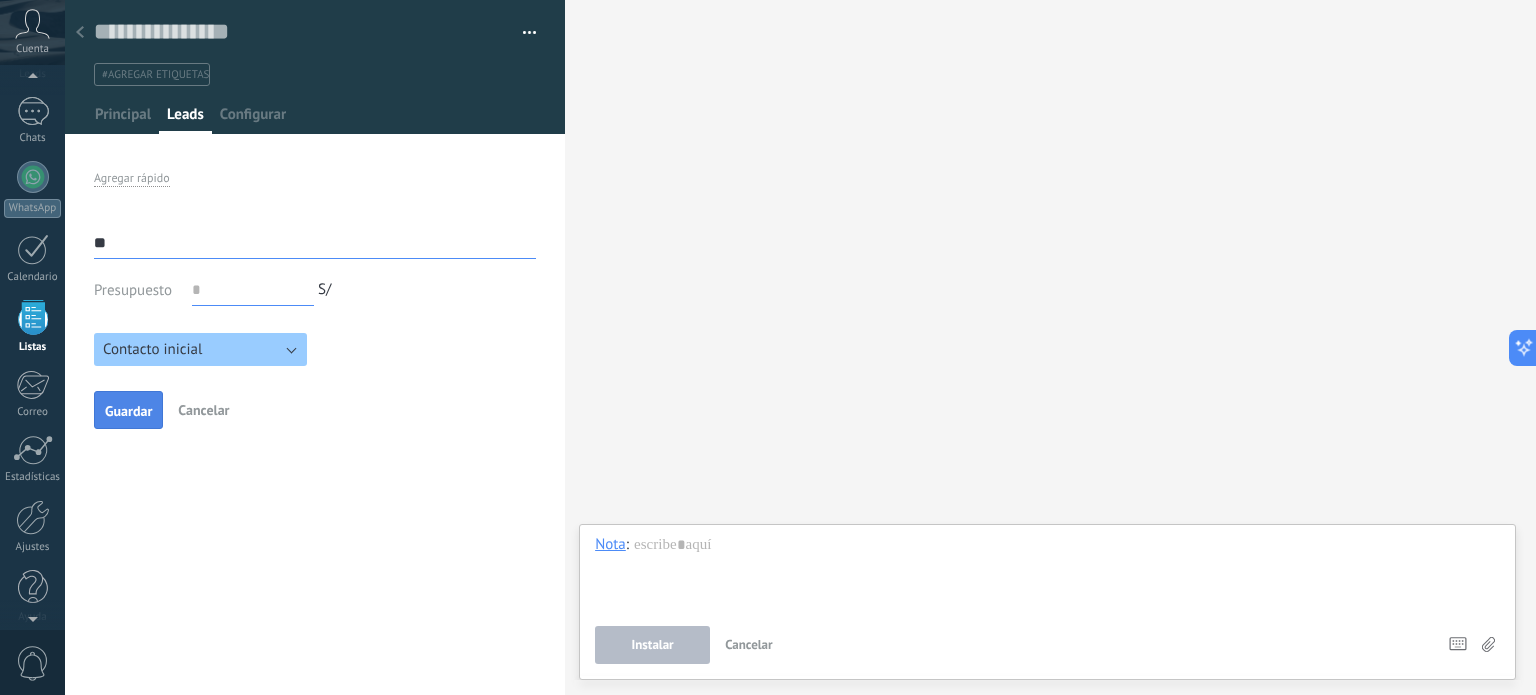 click on "Guardar" at bounding box center [128, 411] 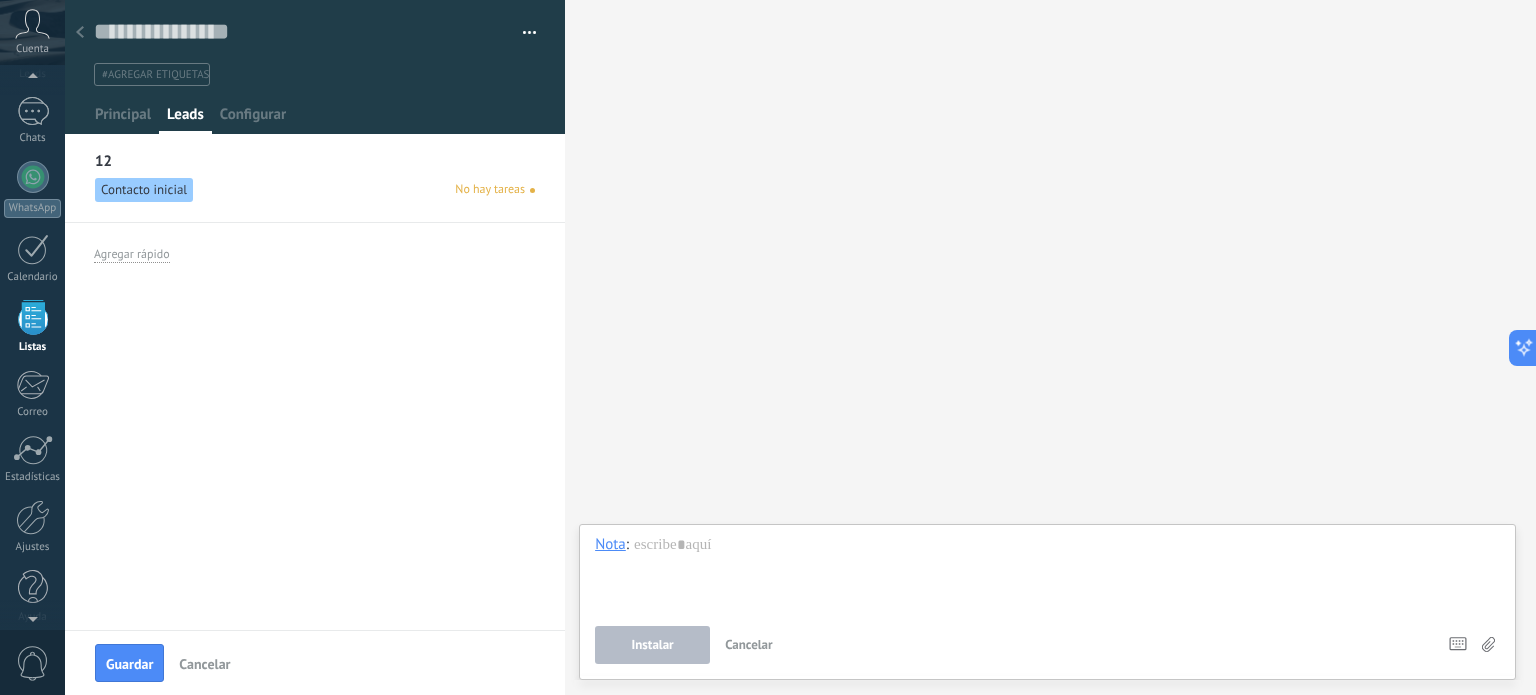 click on "12 Contacto inicial No hay tareas" at bounding box center (315, 185) 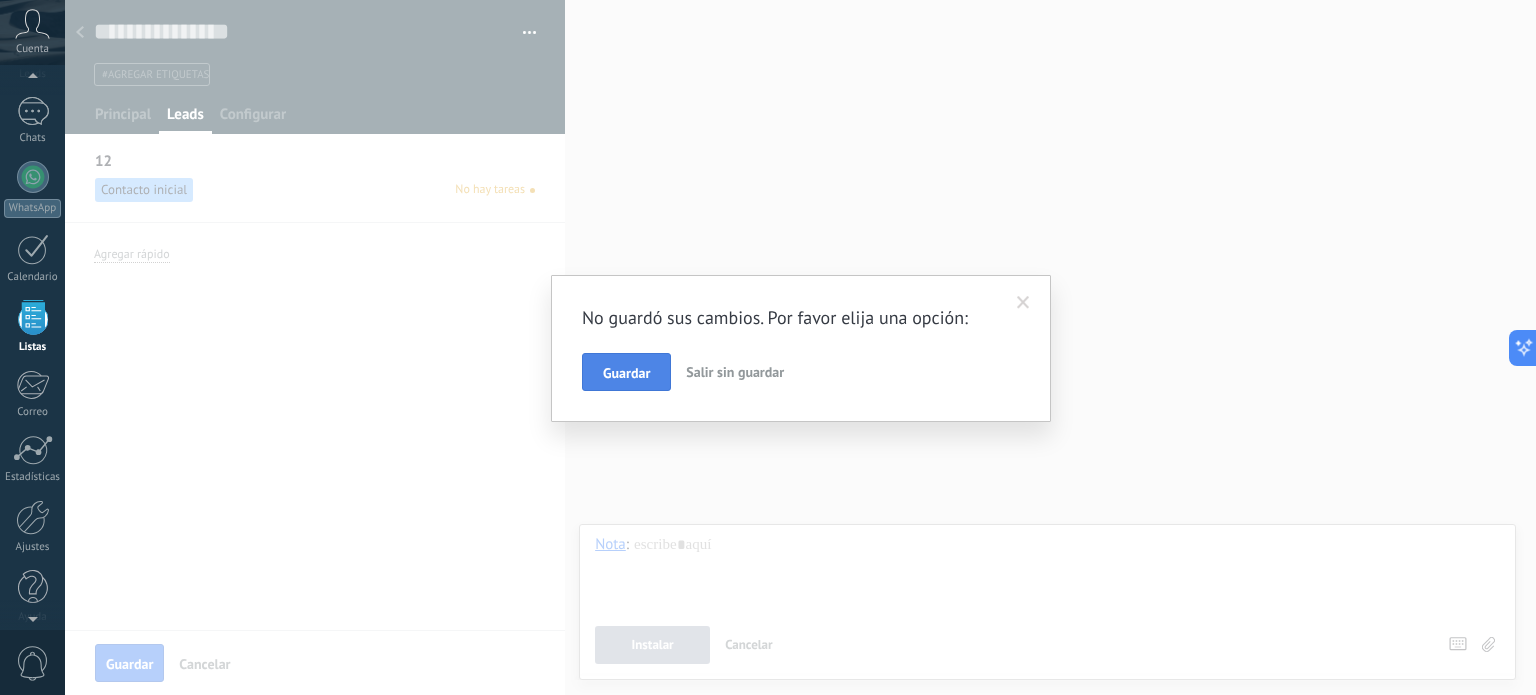 click on "Guardar" at bounding box center (626, 372) 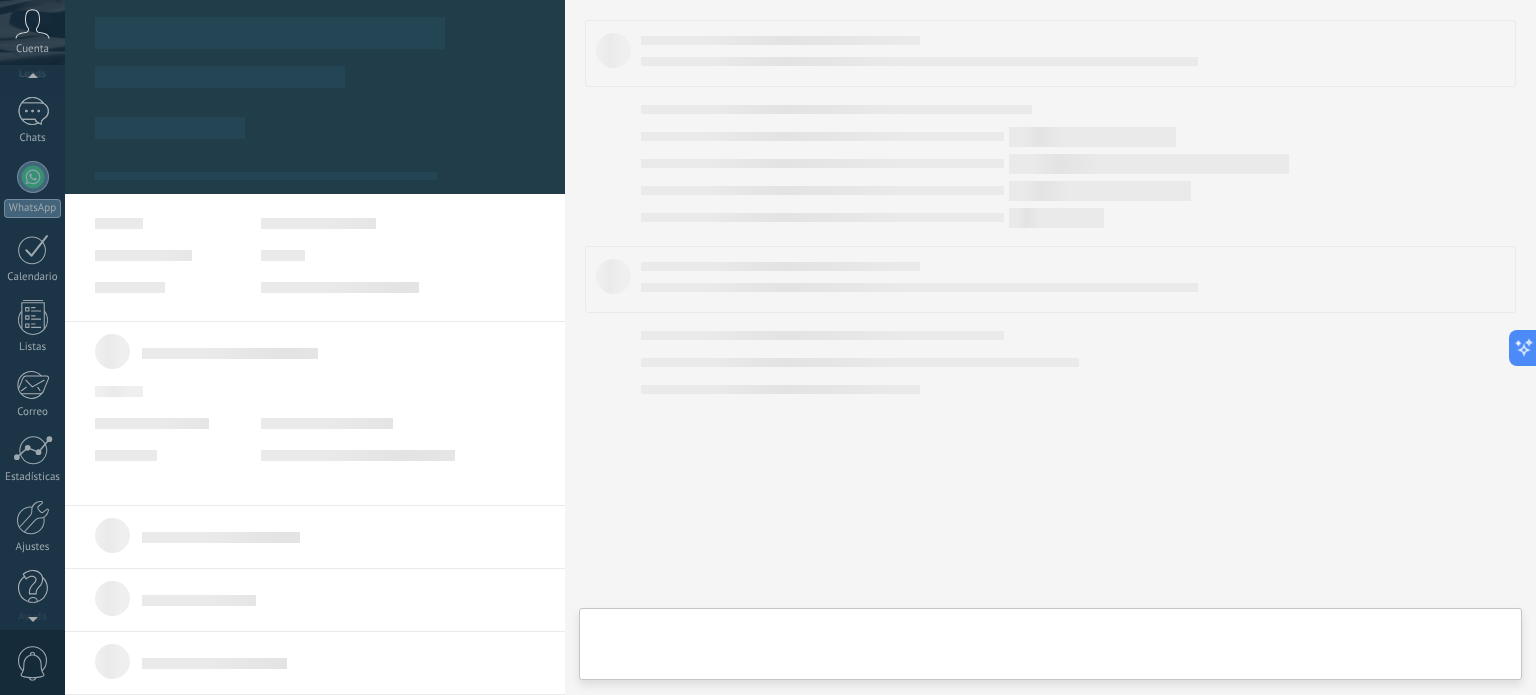 scroll, scrollTop: 0, scrollLeft: 0, axis: both 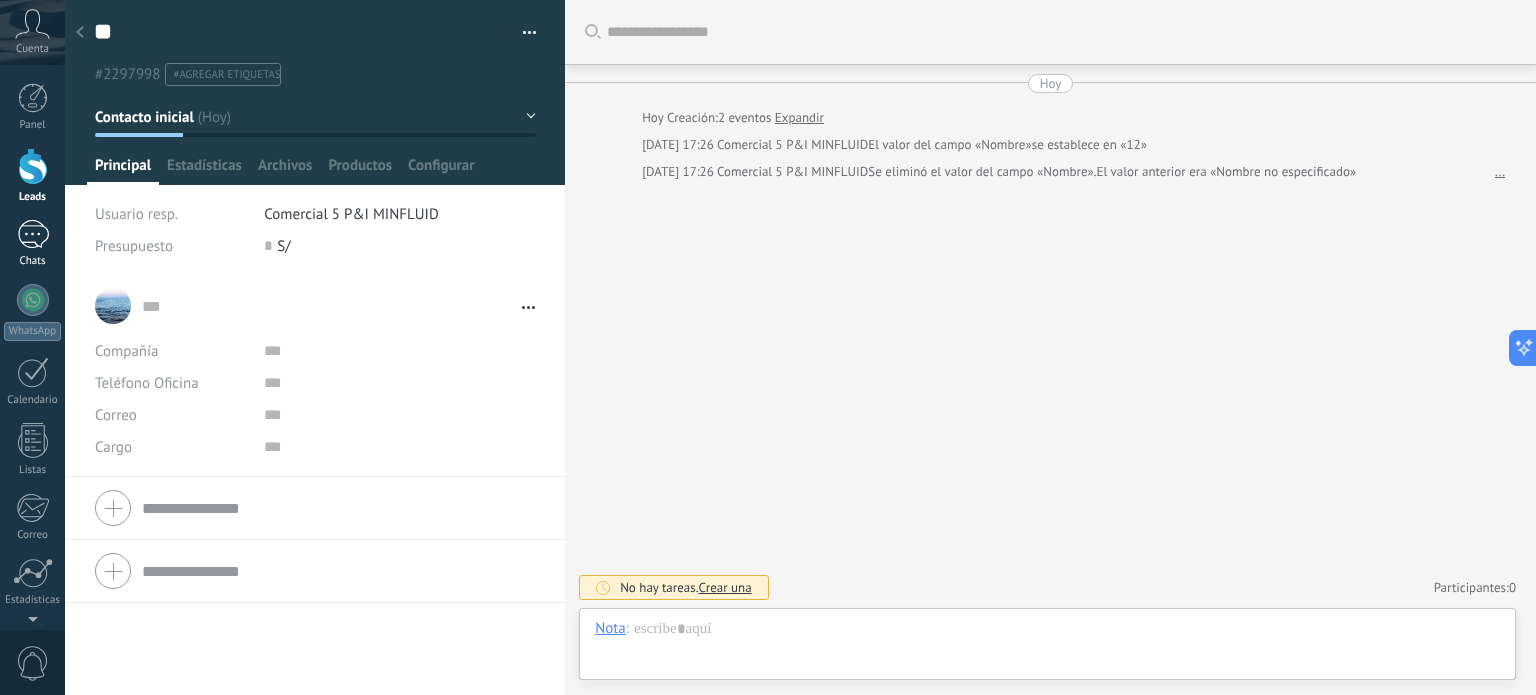 click on "1" at bounding box center (33, 234) 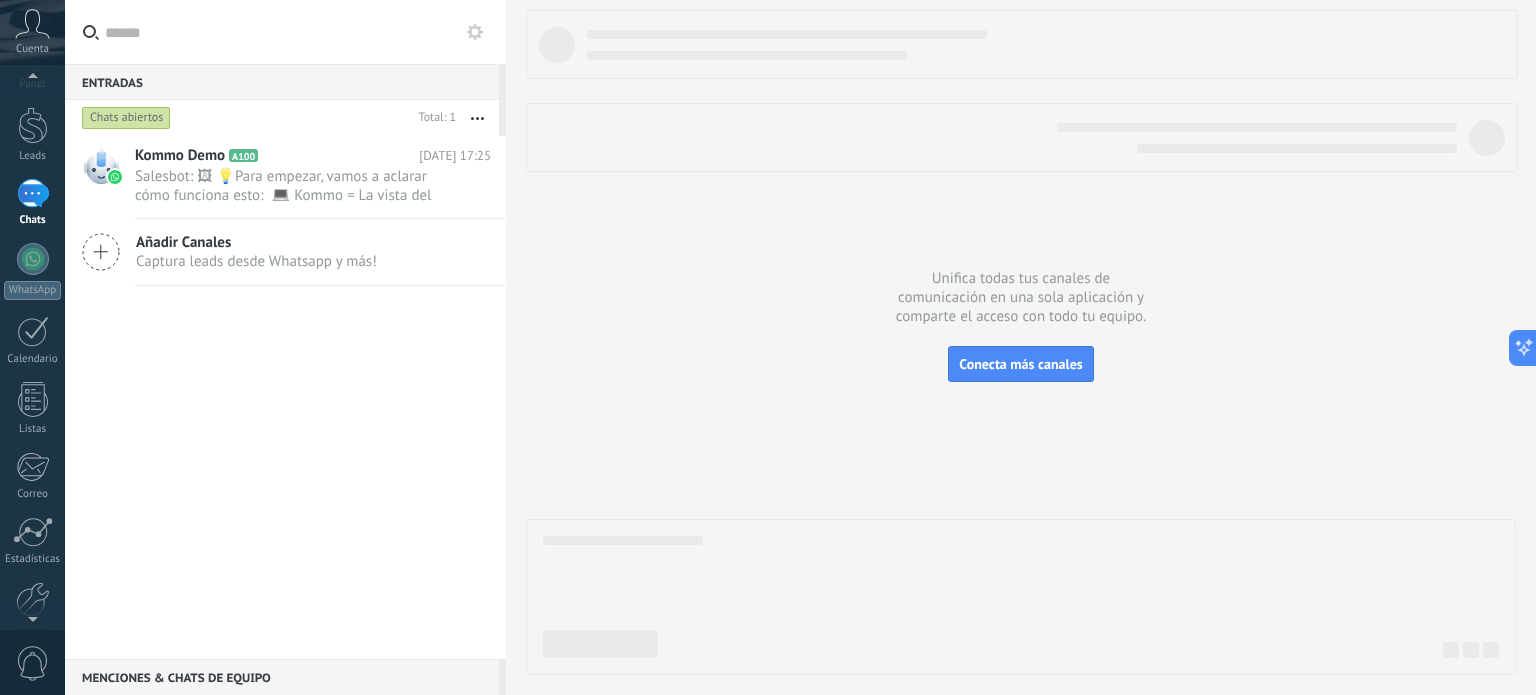 scroll, scrollTop: 0, scrollLeft: 0, axis: both 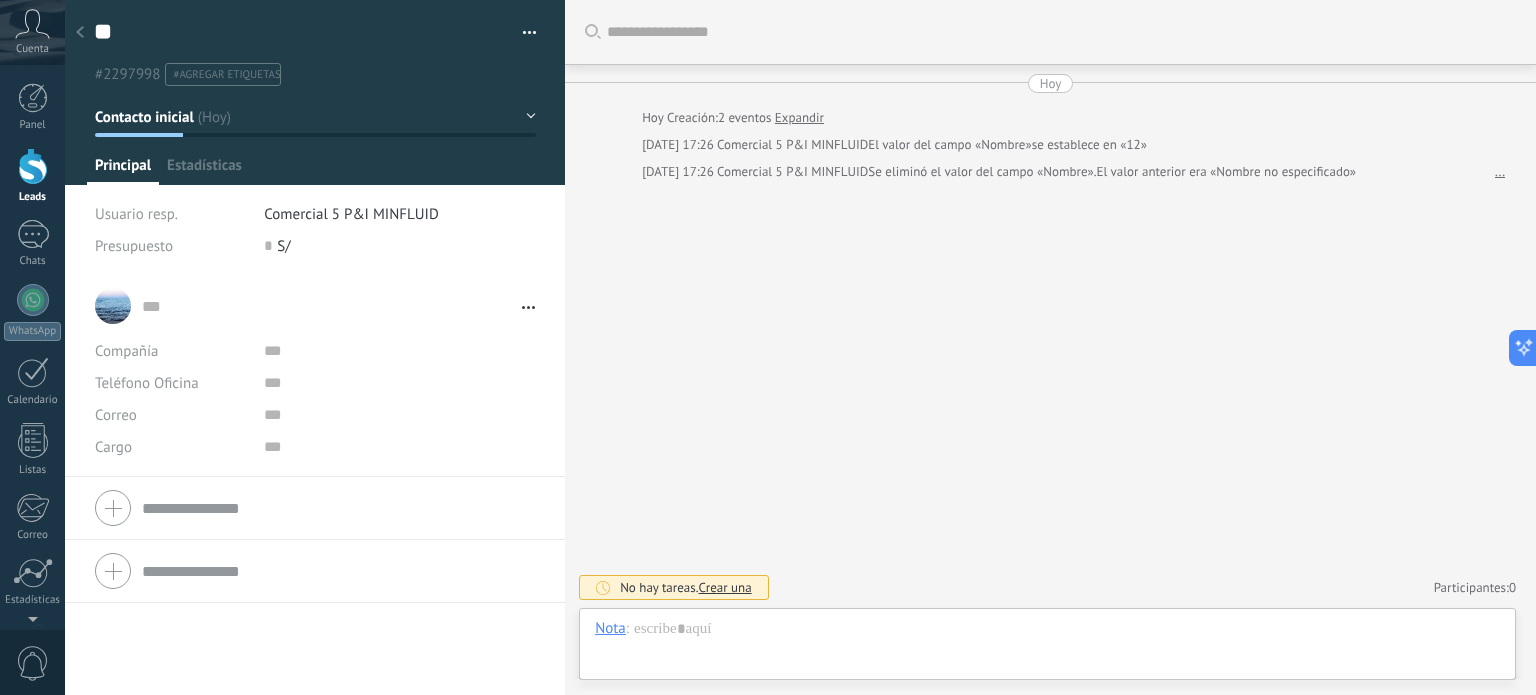 type on "**" 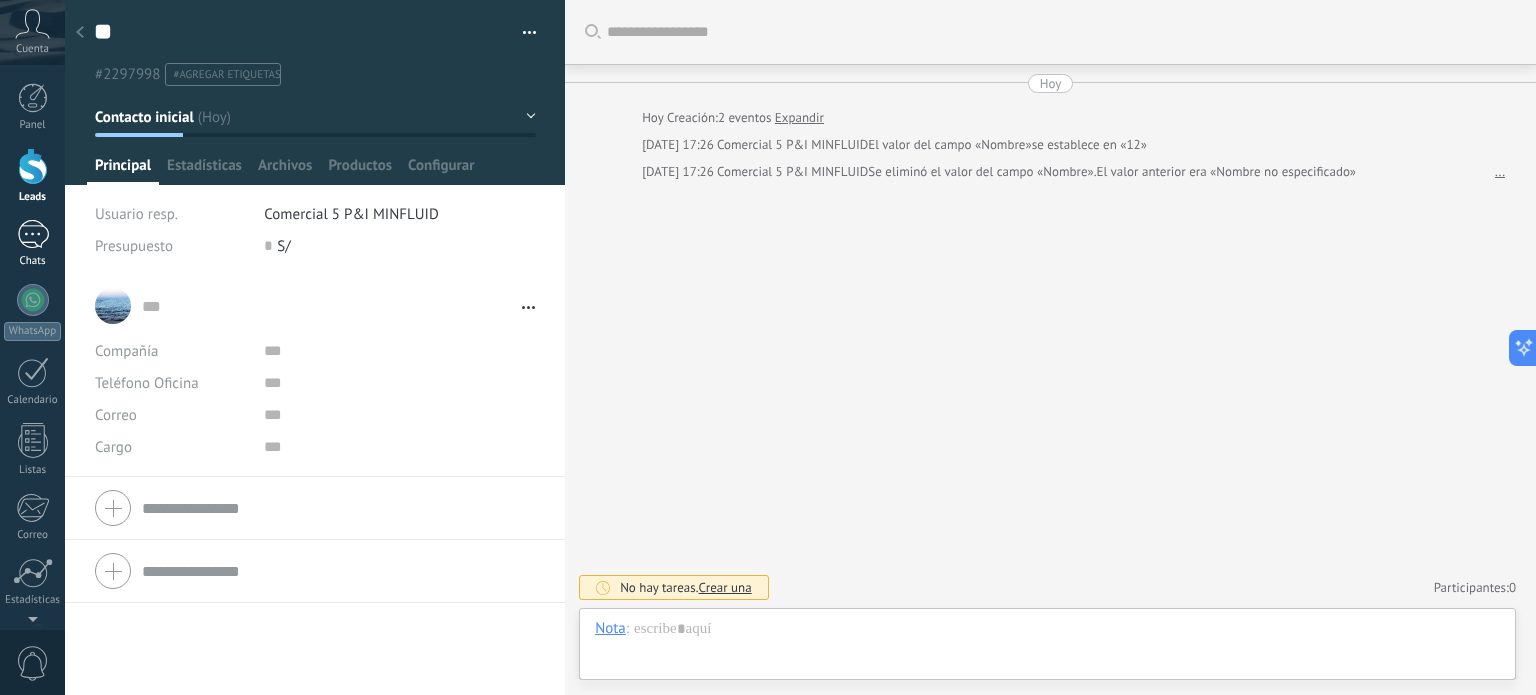 click on "Chats" at bounding box center [33, 261] 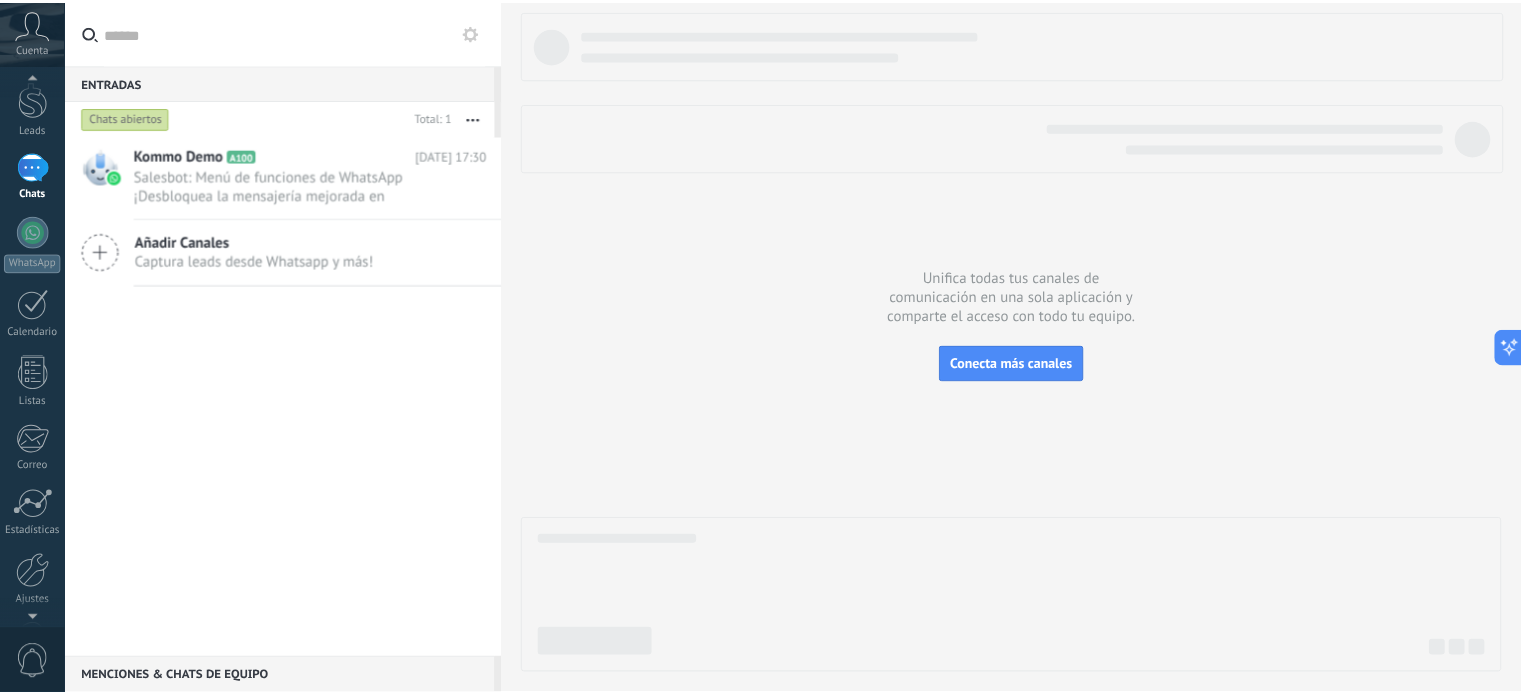 scroll, scrollTop: 136, scrollLeft: 0, axis: vertical 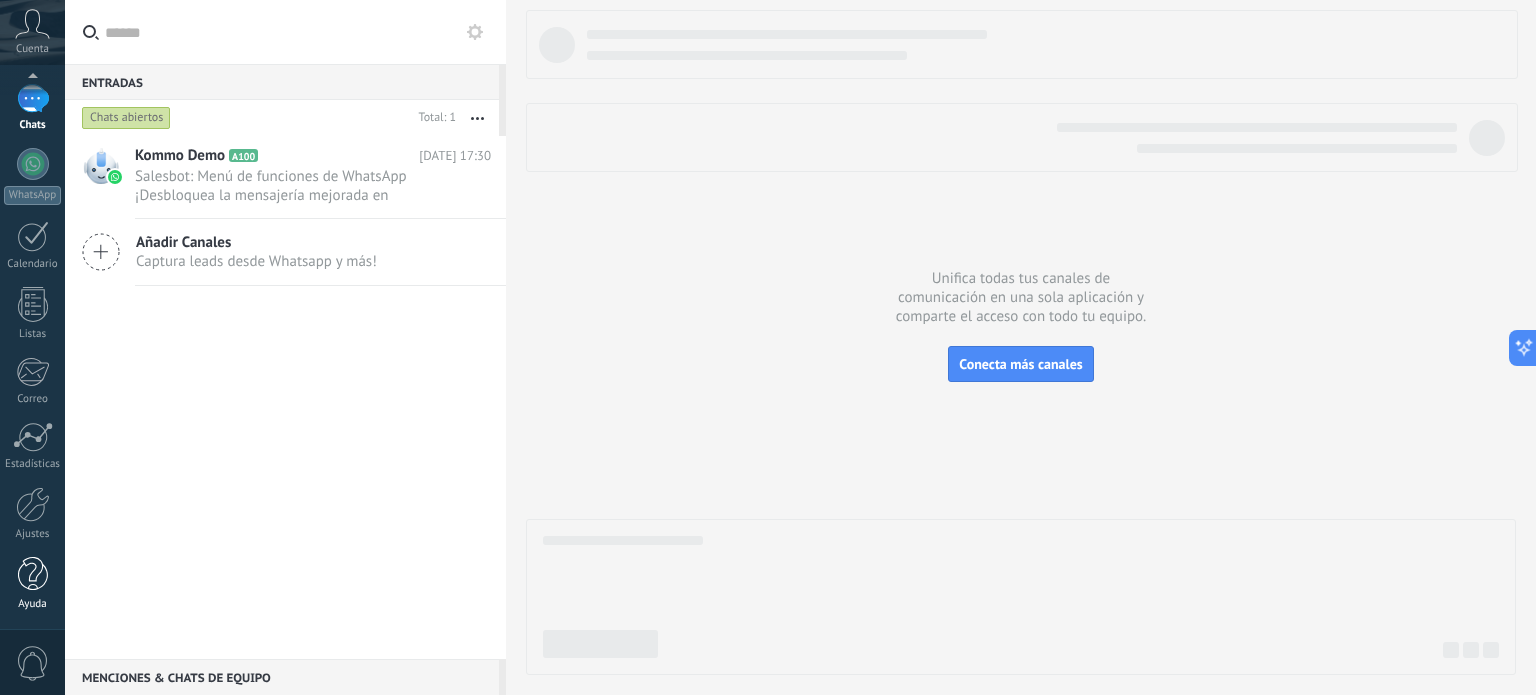 click at bounding box center [33, 574] 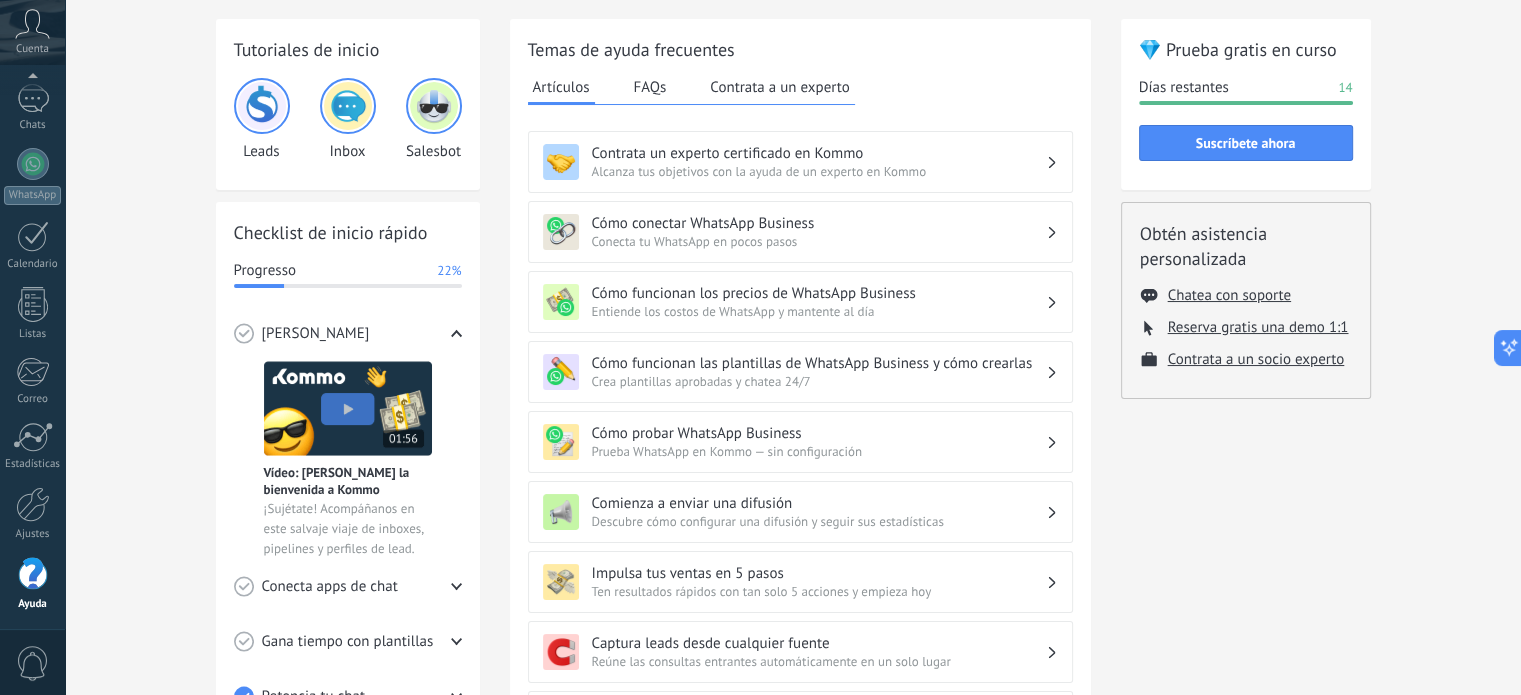 scroll, scrollTop: 200, scrollLeft: 0, axis: vertical 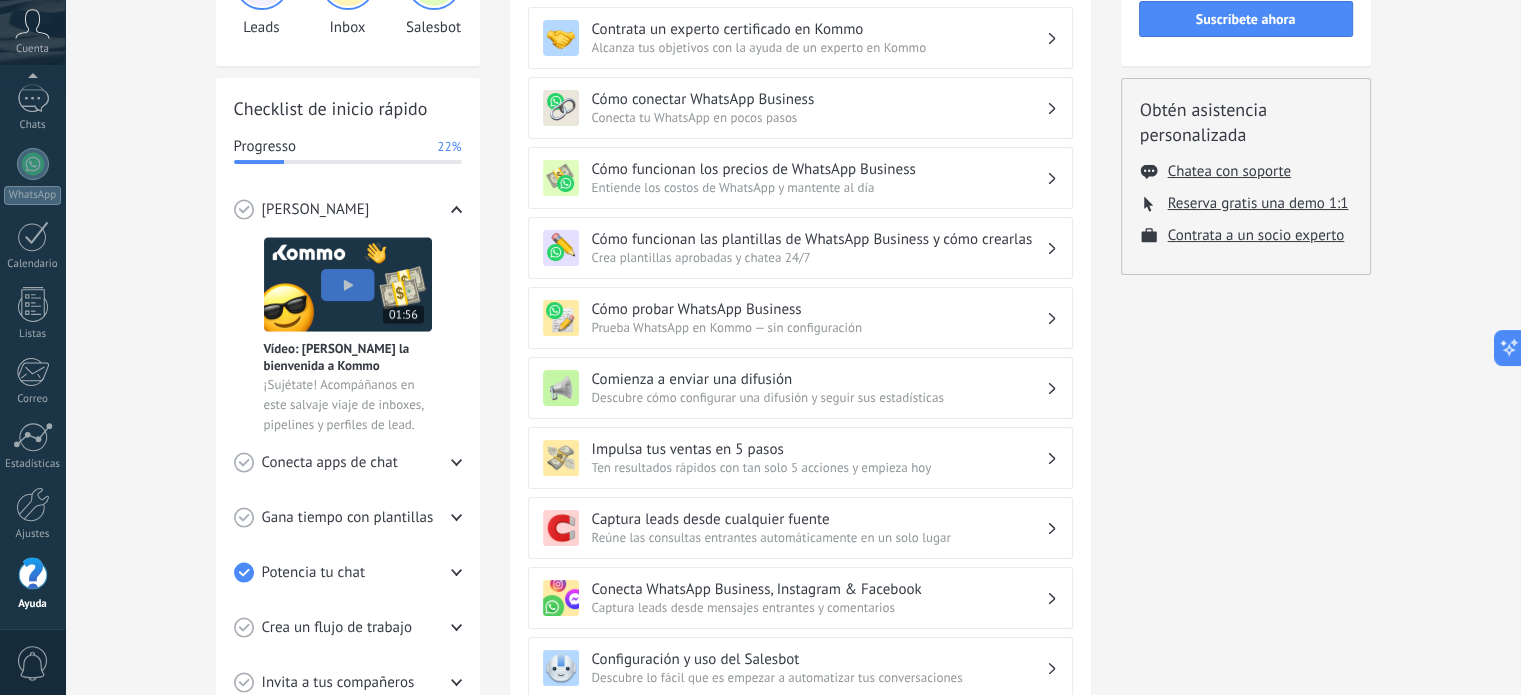 click on "Descubre cómo configurar una difusión y seguir sus estadísticas" at bounding box center (819, 397) 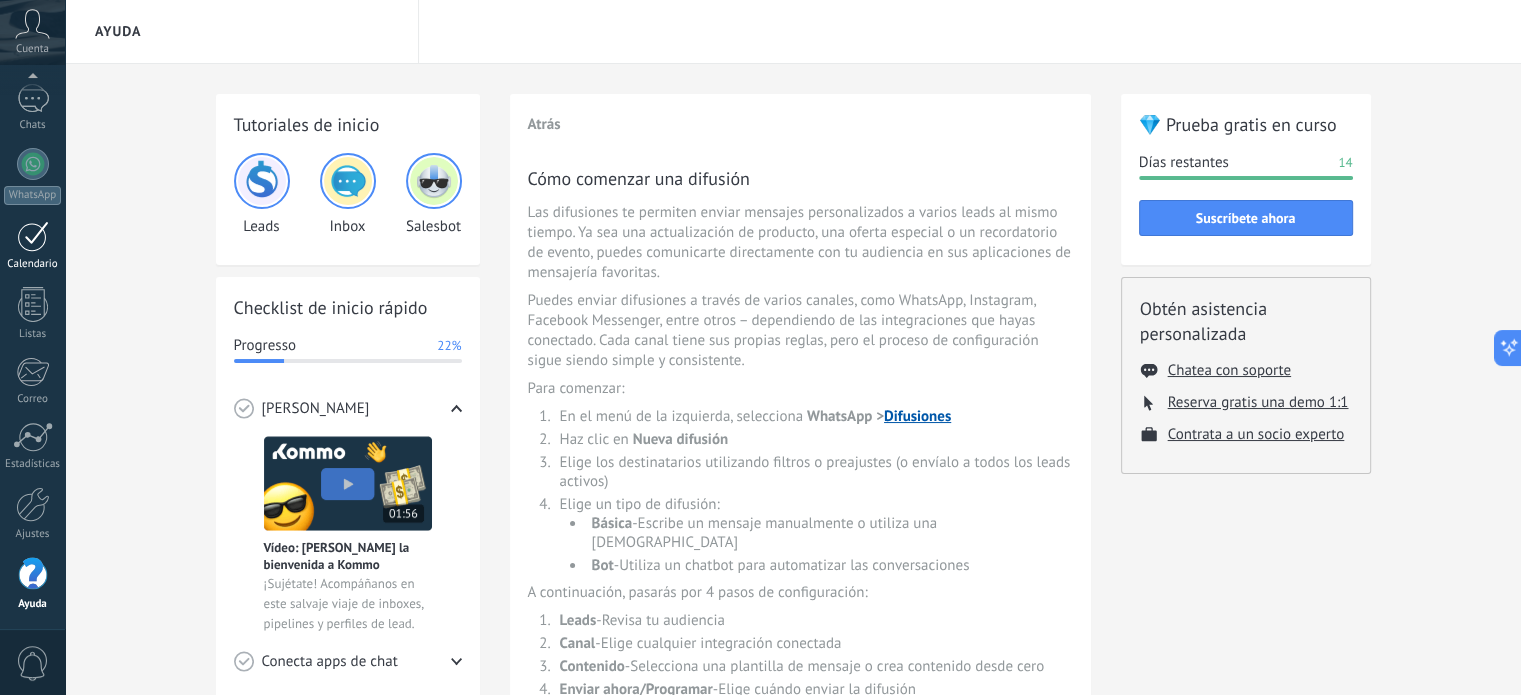 scroll, scrollTop: 0, scrollLeft: 0, axis: both 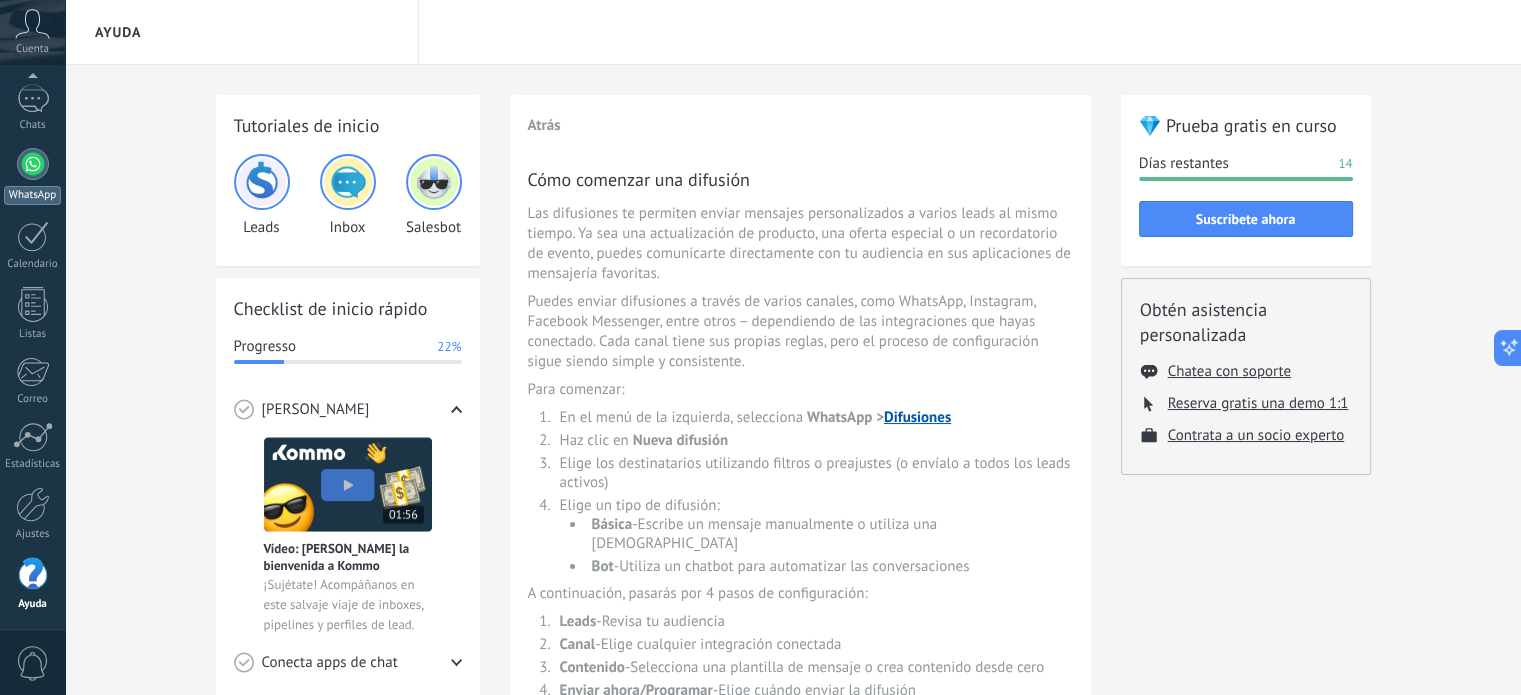 click on "WhatsApp" at bounding box center [32, 176] 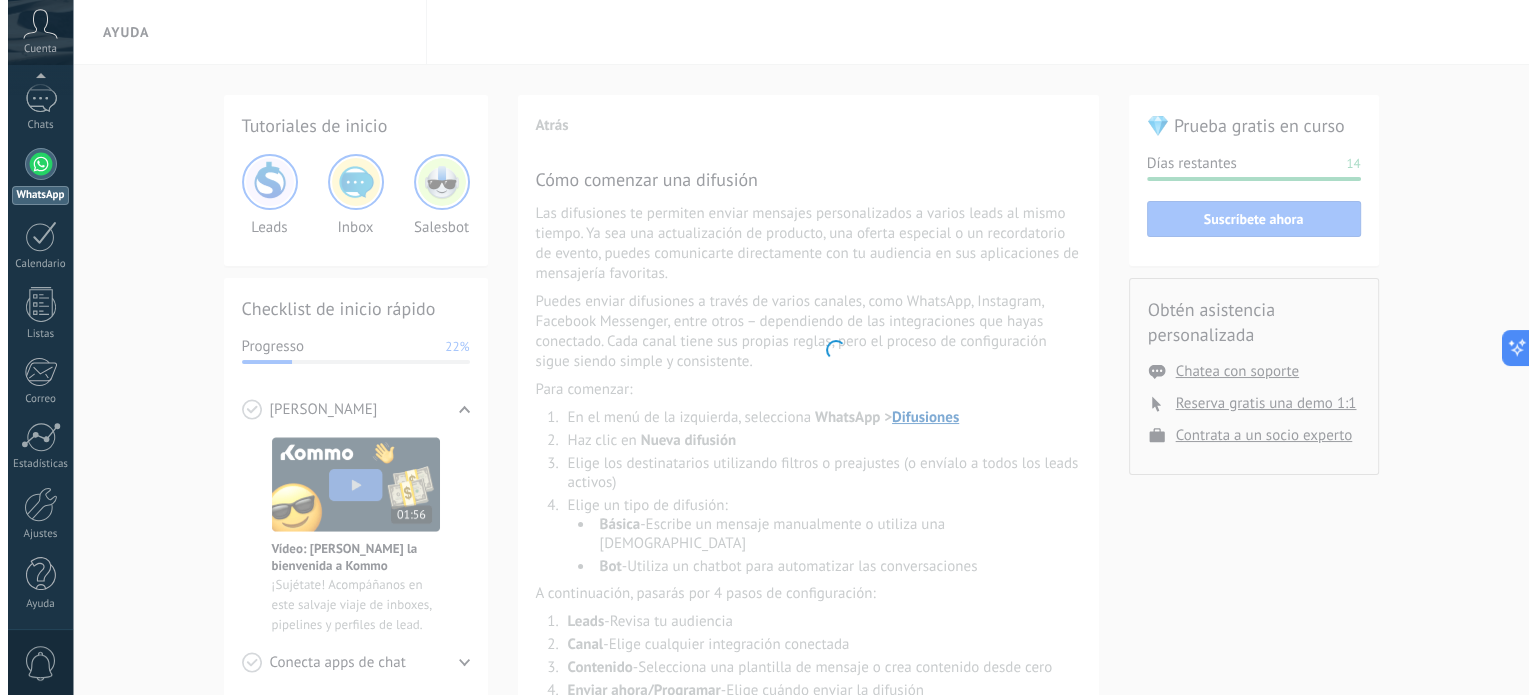 scroll, scrollTop: 0, scrollLeft: 0, axis: both 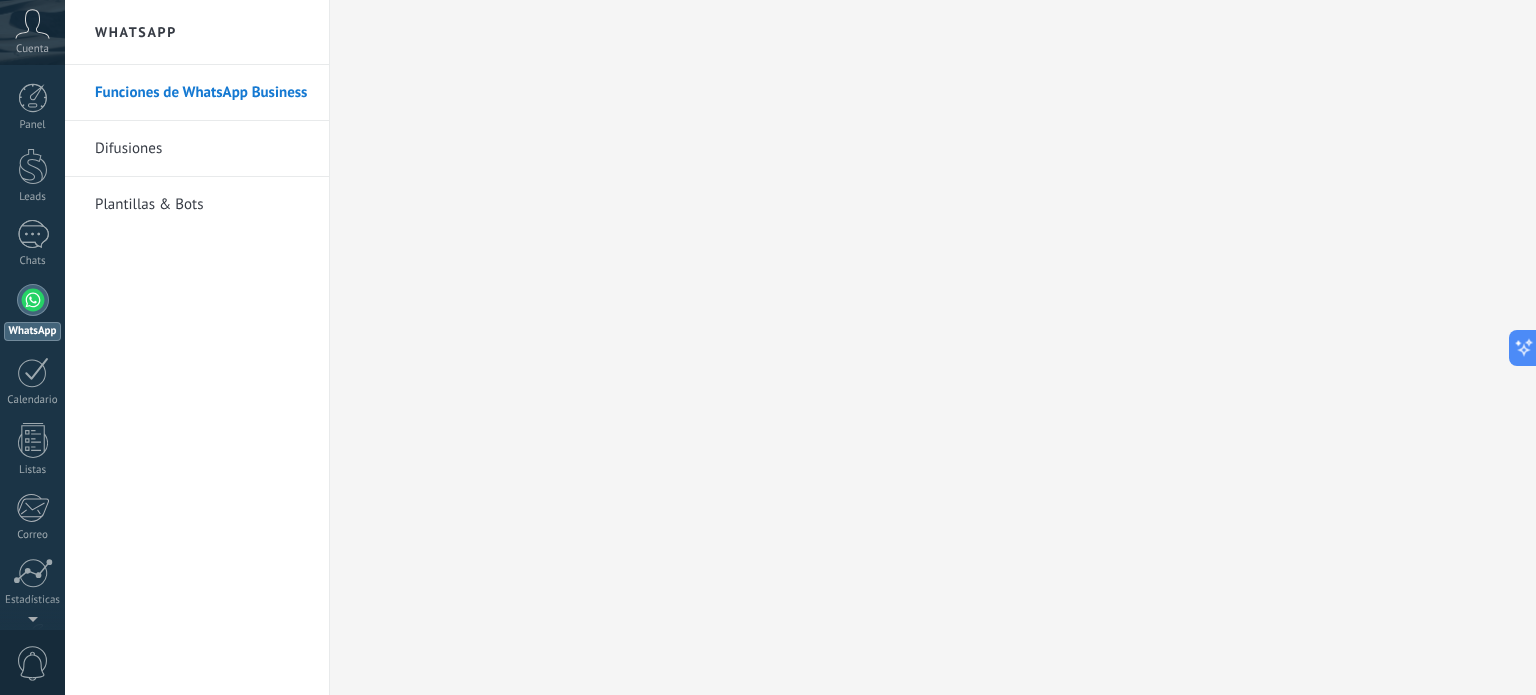 click on "Funciones de WhatsApp Business" at bounding box center (202, 93) 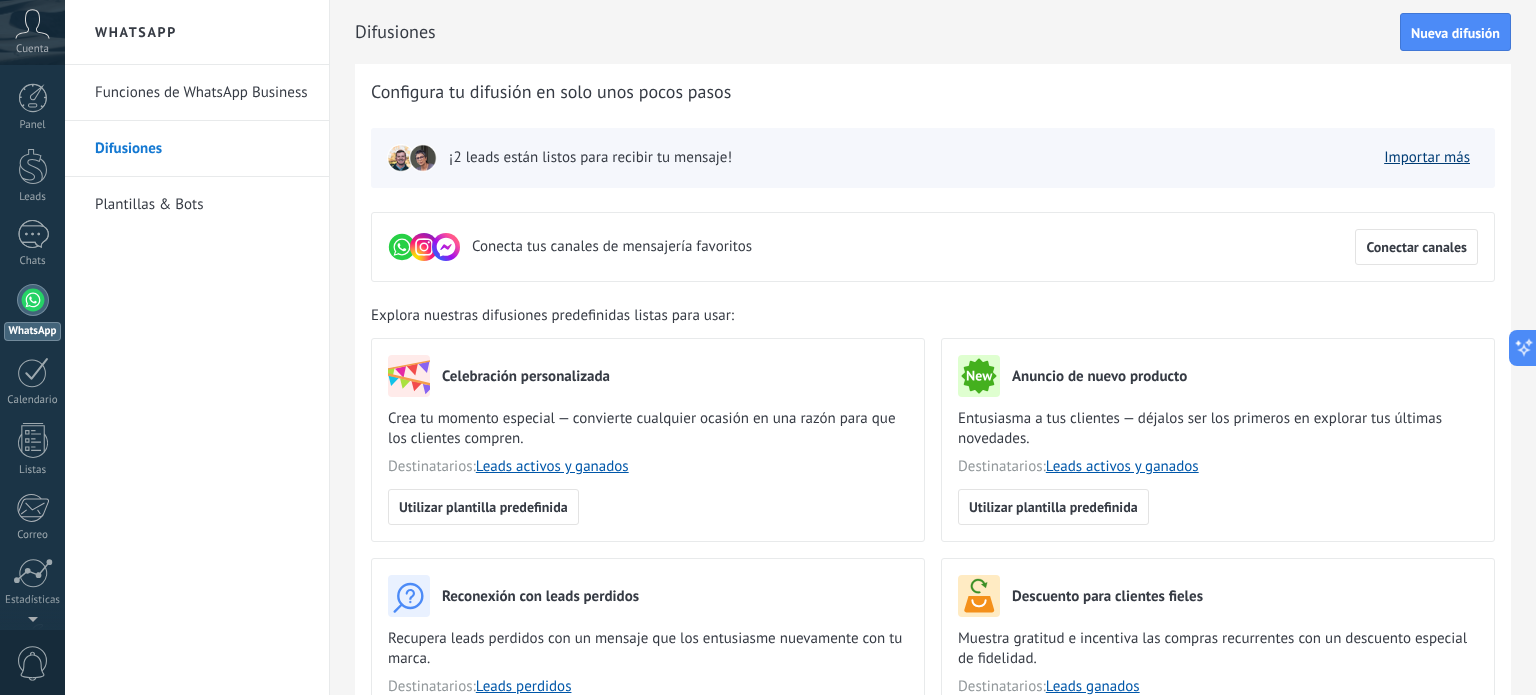 click on "Importar más" at bounding box center [1427, 157] 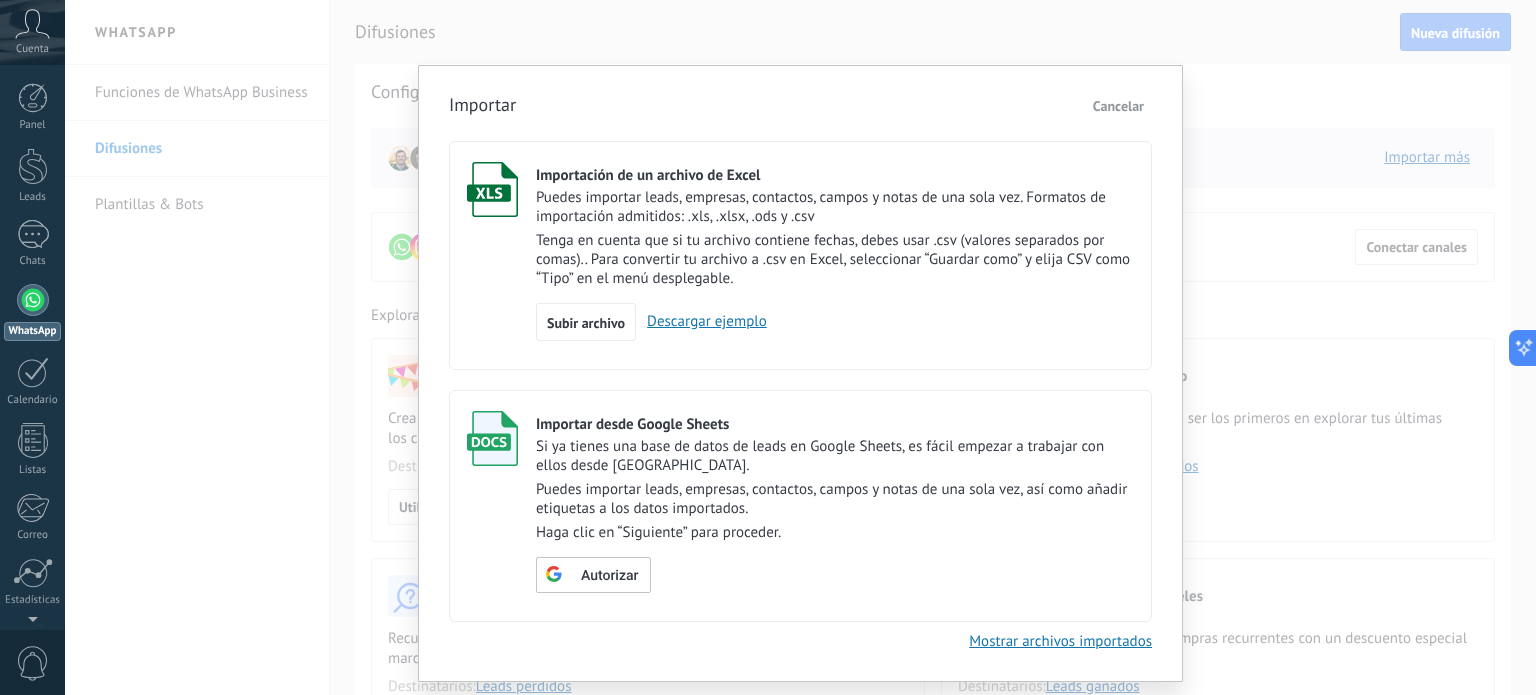 click on "Descargar ejemplo" at bounding box center [701, 321] 